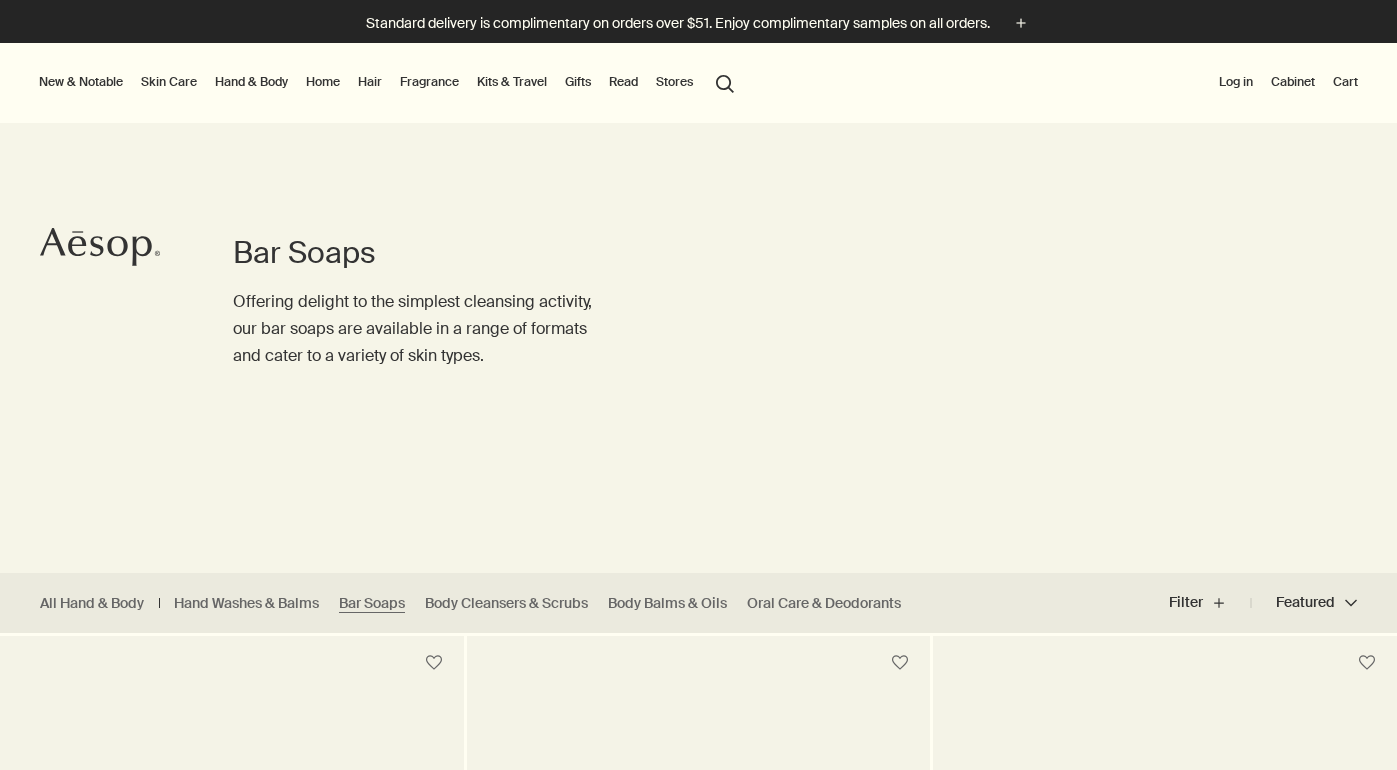 scroll, scrollTop: 0, scrollLeft: 0, axis: both 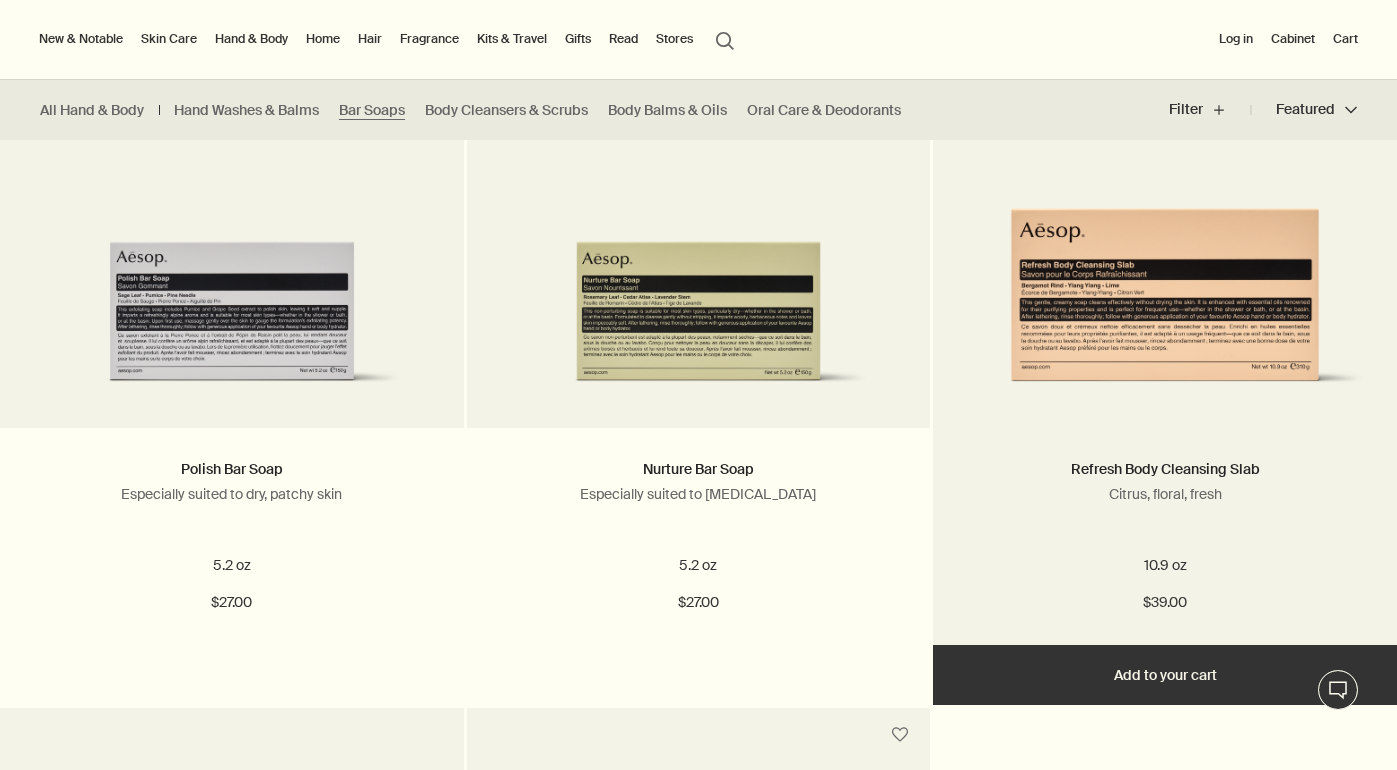 click on "Add Add to your cart" at bounding box center (1165, 675) 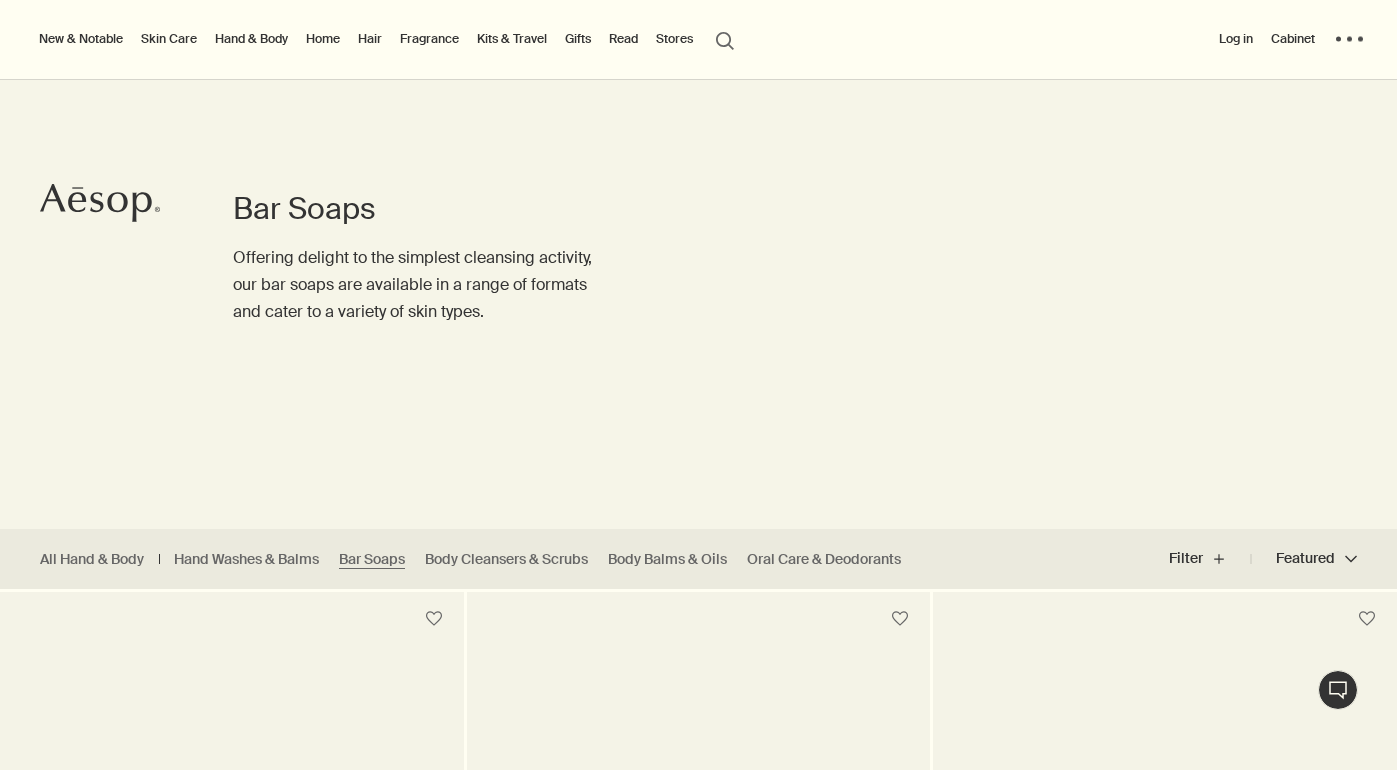 scroll, scrollTop: 4, scrollLeft: 0, axis: vertical 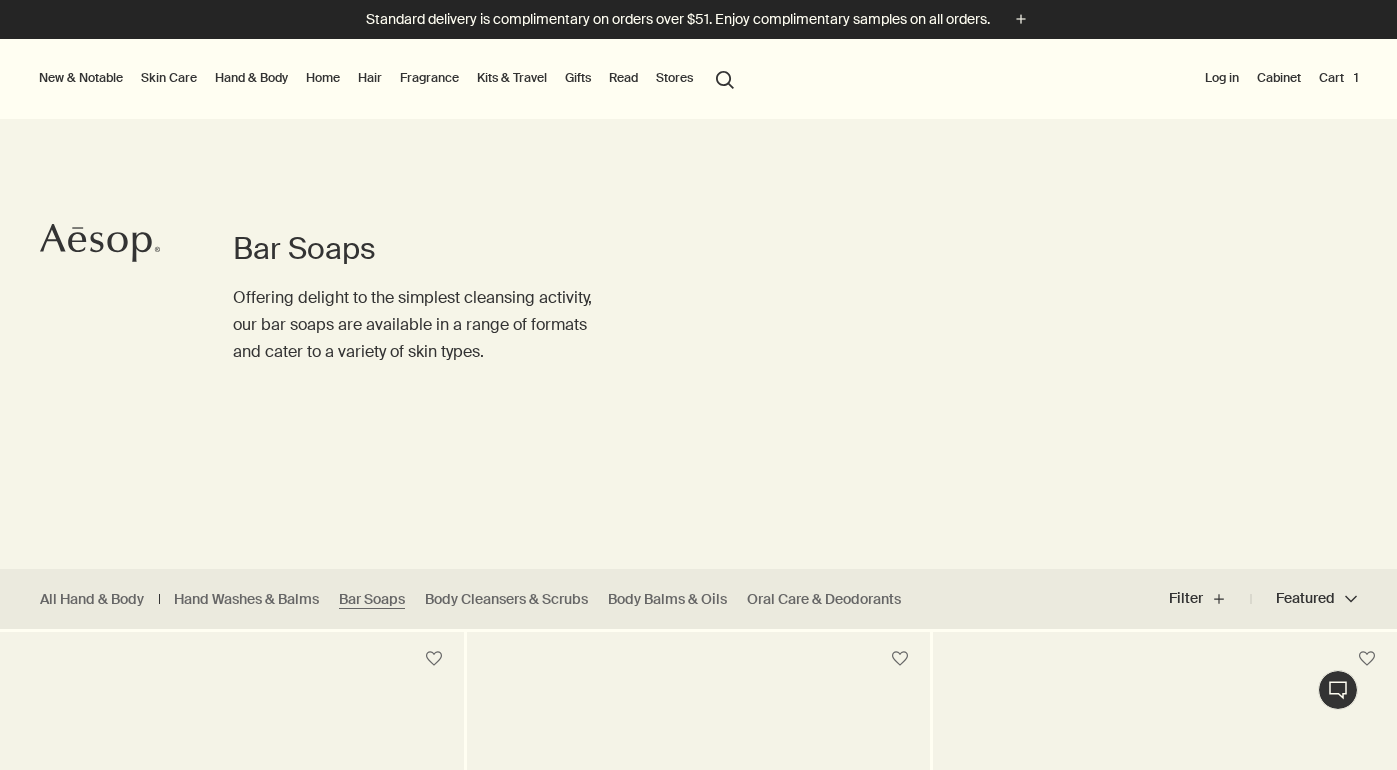 click on "Hand & Body" at bounding box center [251, 78] 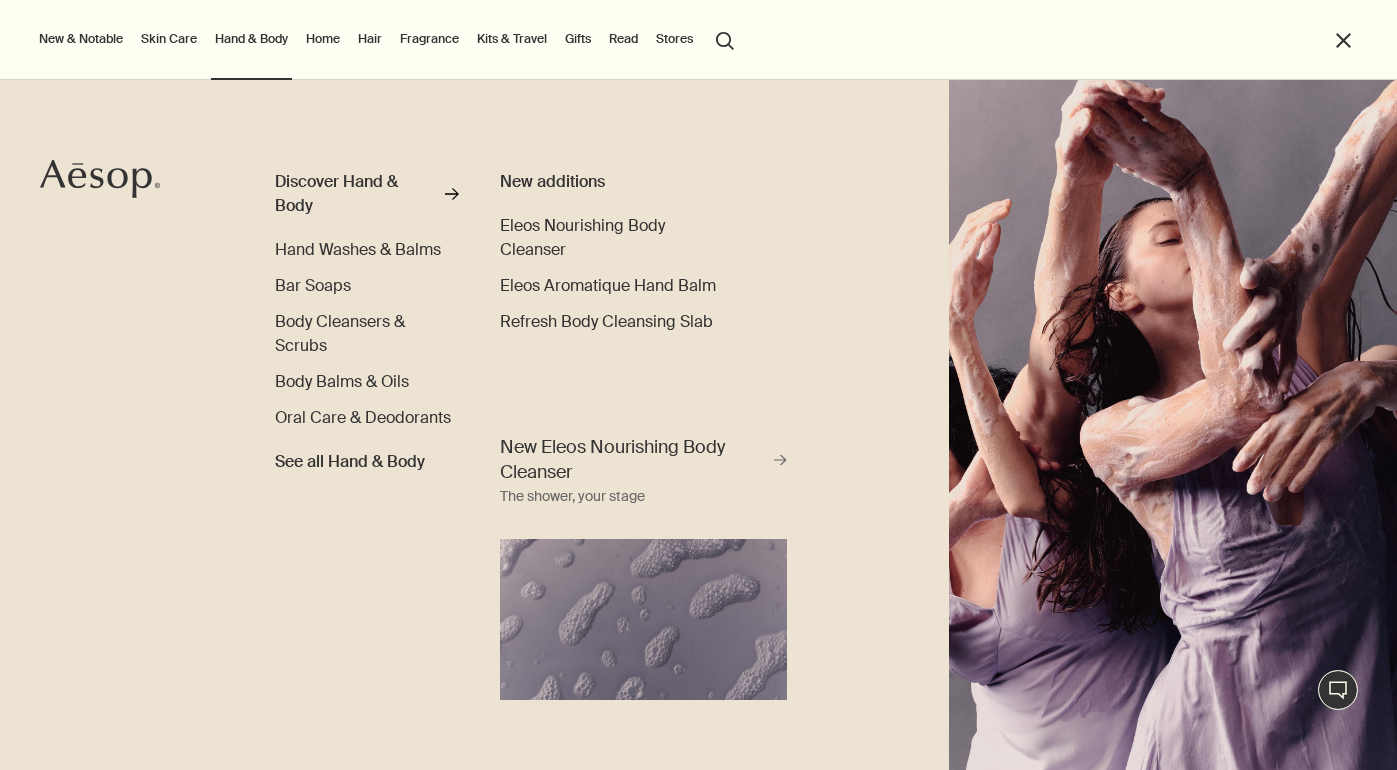 click on "Hair" at bounding box center [370, 39] 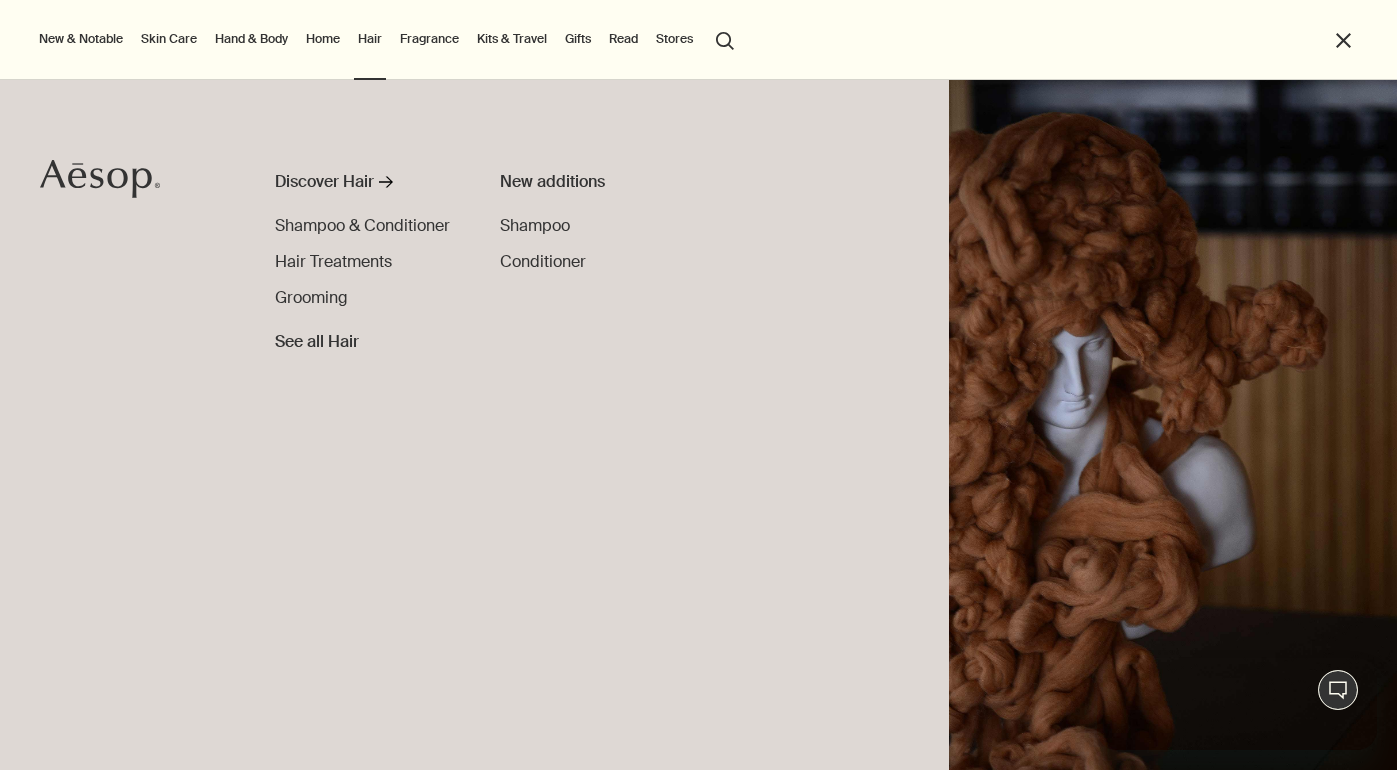 scroll, scrollTop: 0, scrollLeft: 0, axis: both 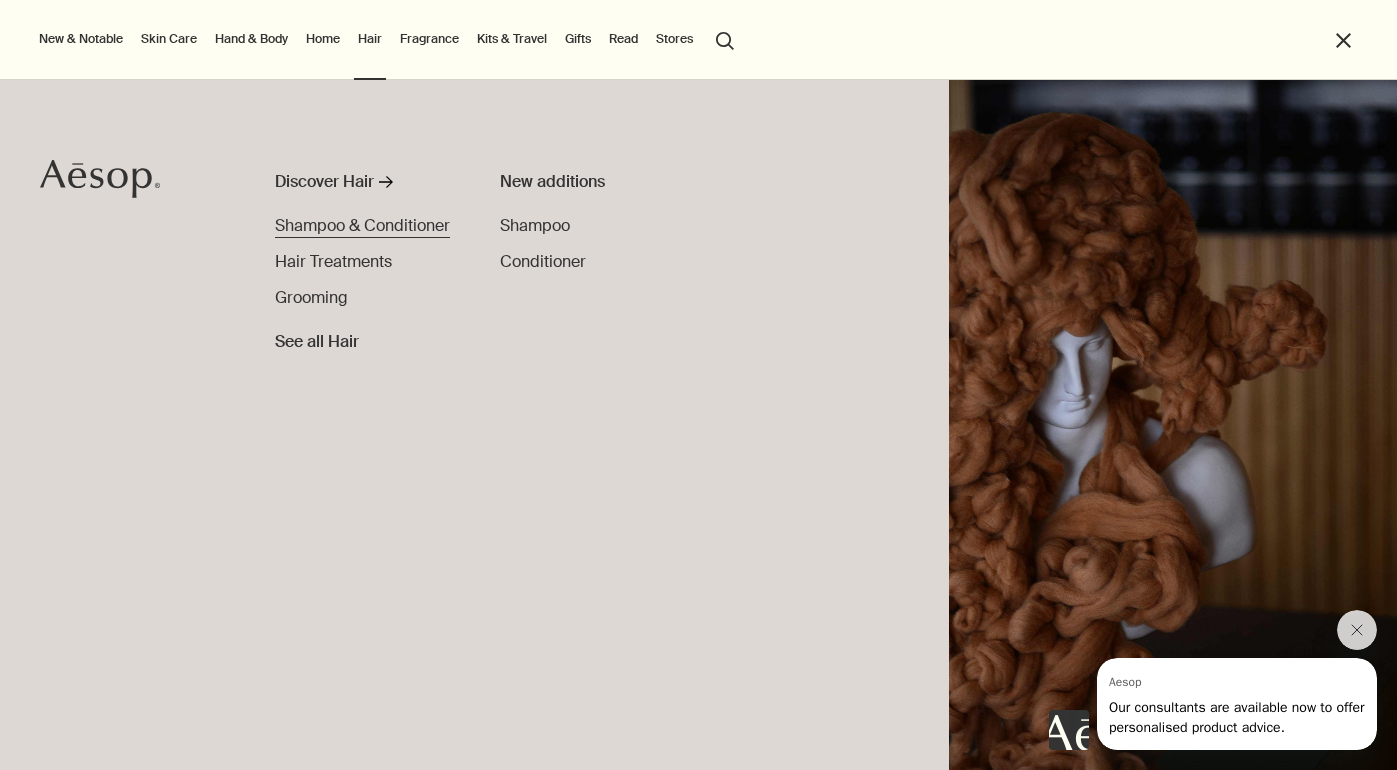 click on "Shampoo & Conditioner" at bounding box center [362, 225] 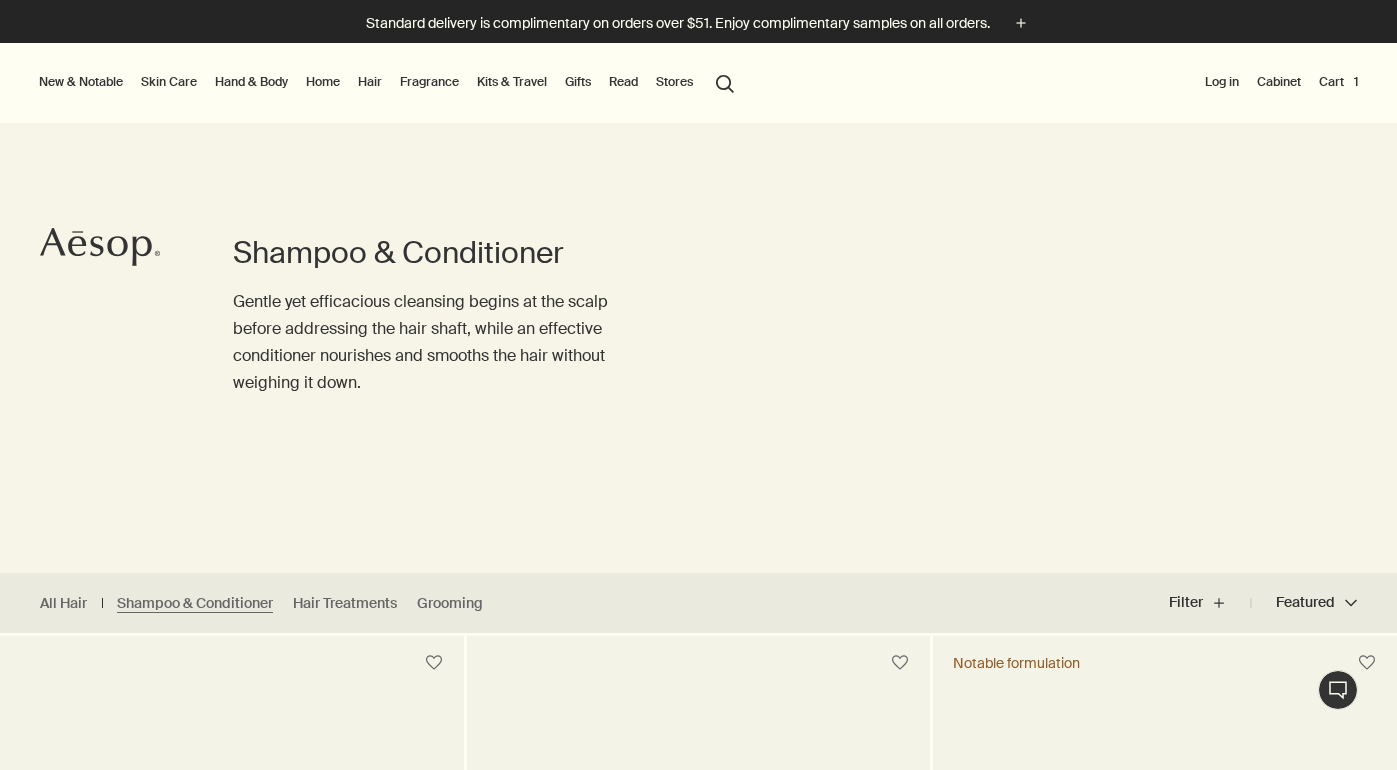 scroll, scrollTop: 237, scrollLeft: 0, axis: vertical 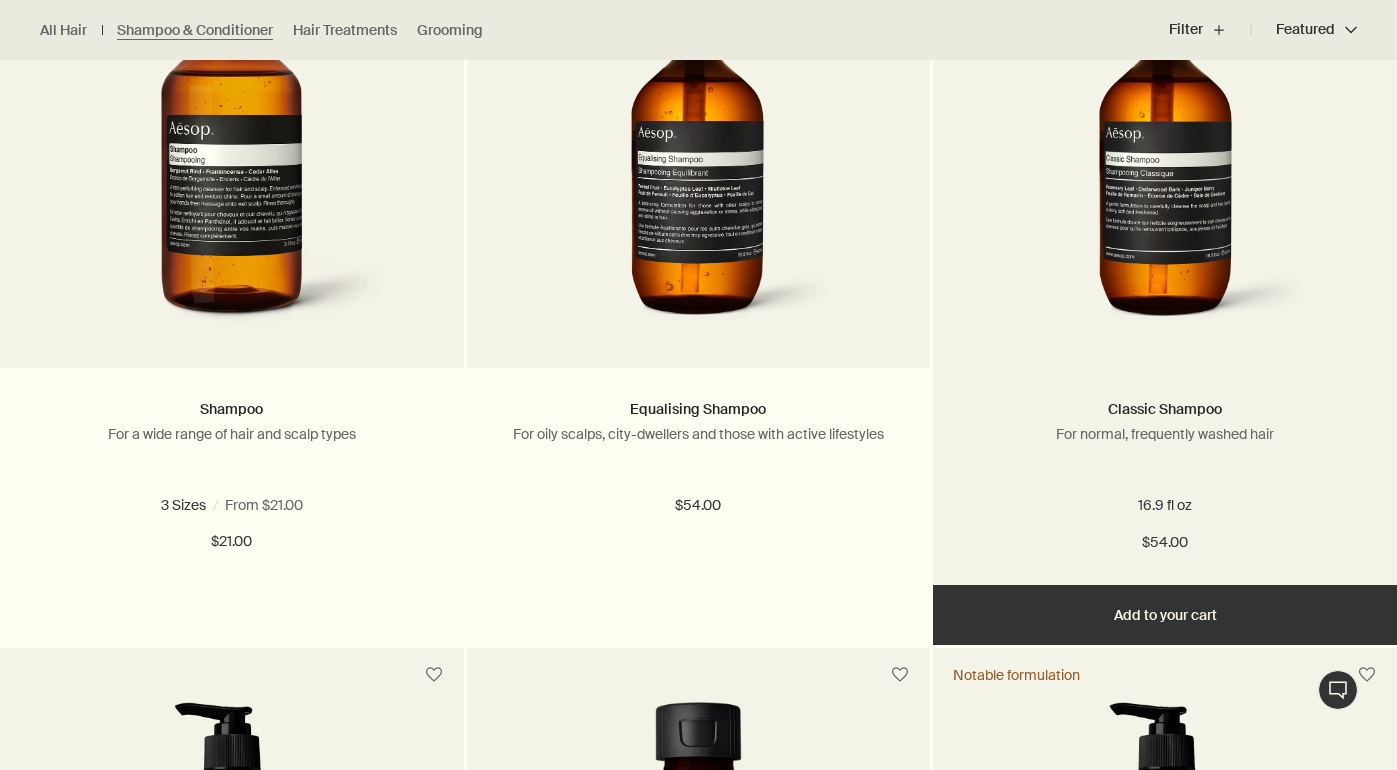 click on "Add Add to your cart" at bounding box center [1165, 615] 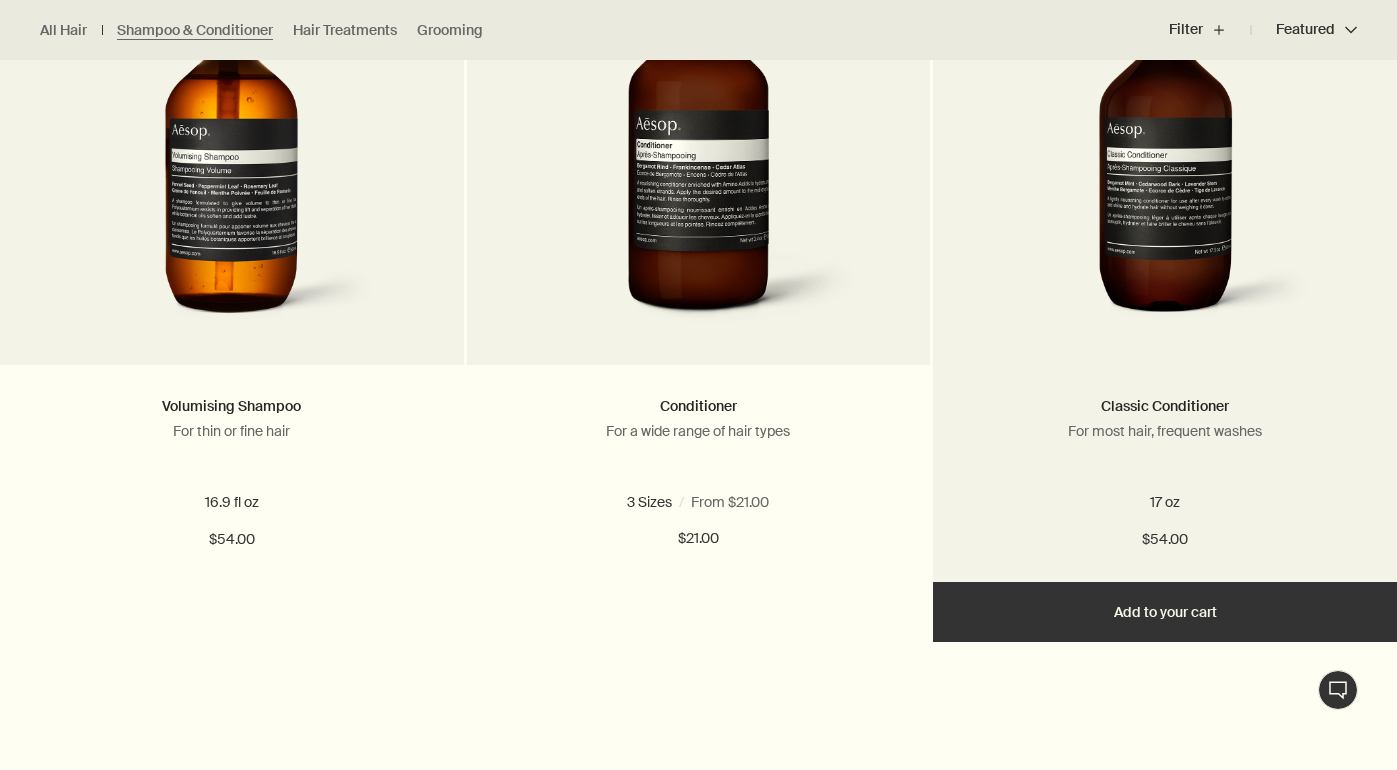 scroll, scrollTop: 1482, scrollLeft: 0, axis: vertical 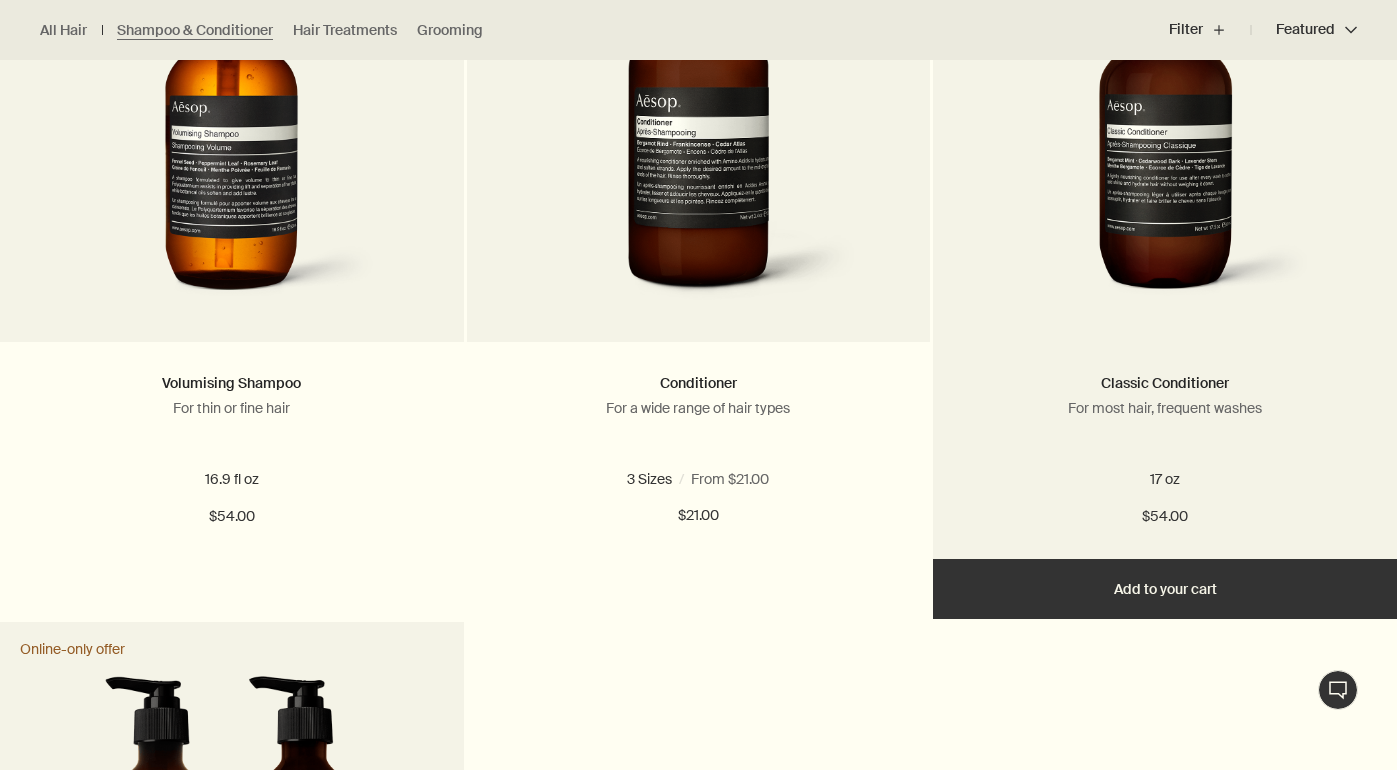 click on "Add Add to your cart" at bounding box center [1165, 589] 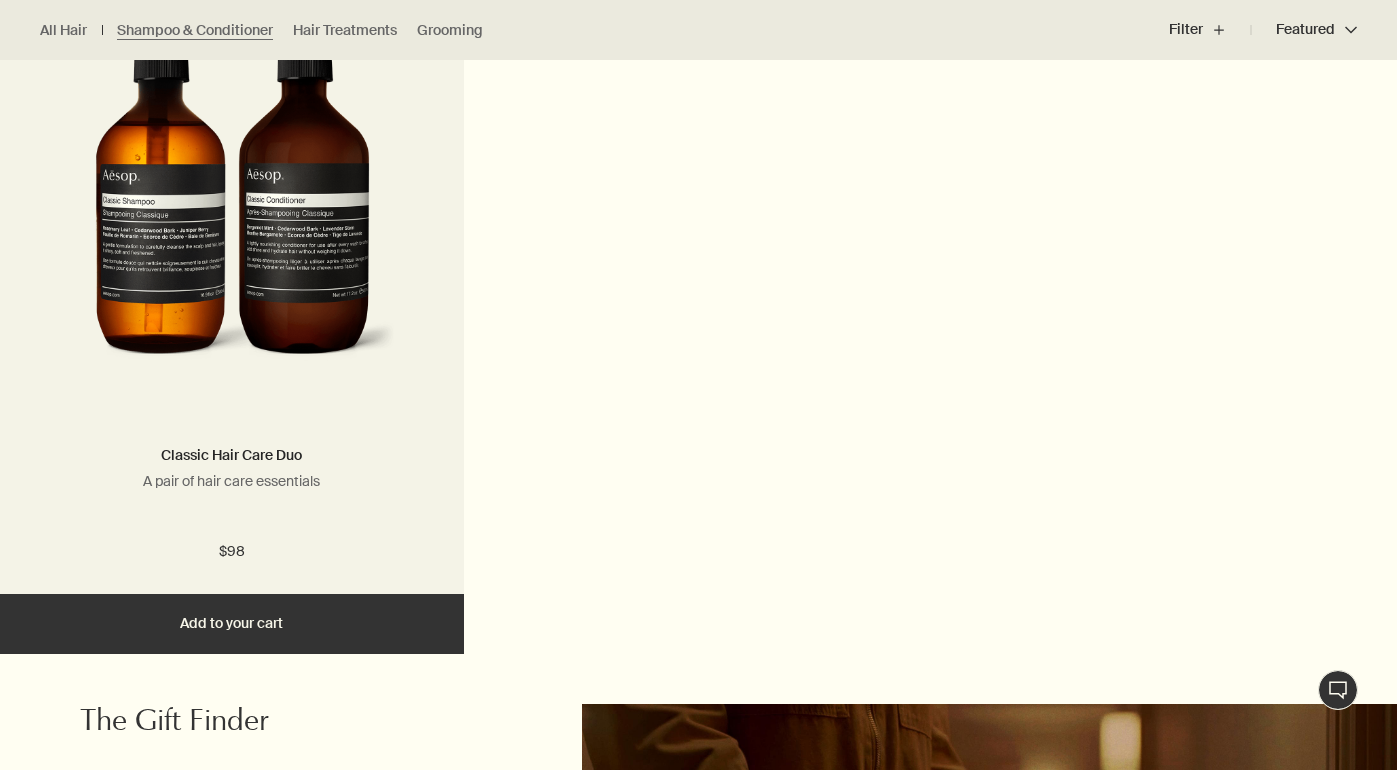 scroll, scrollTop: 2142, scrollLeft: 0, axis: vertical 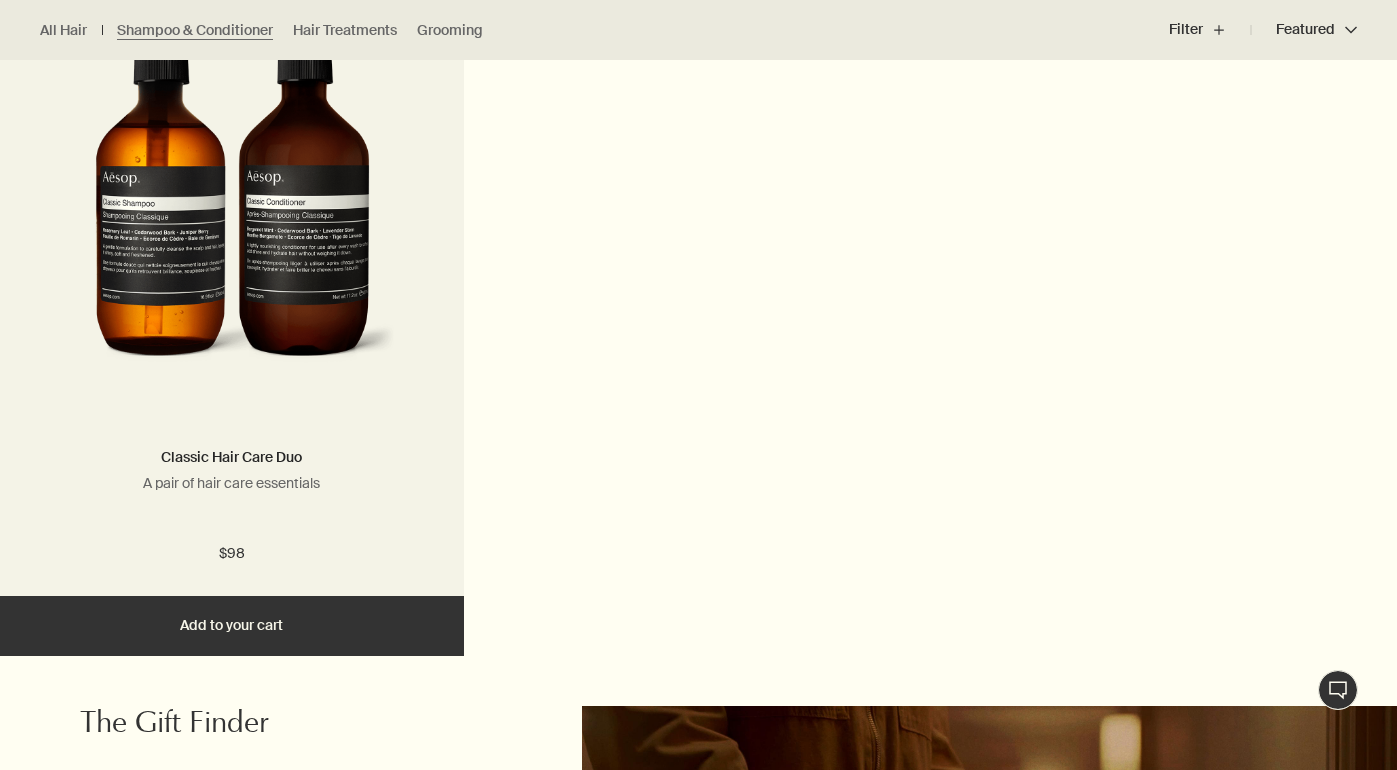 click on "Add Add to your cart" at bounding box center (232, 626) 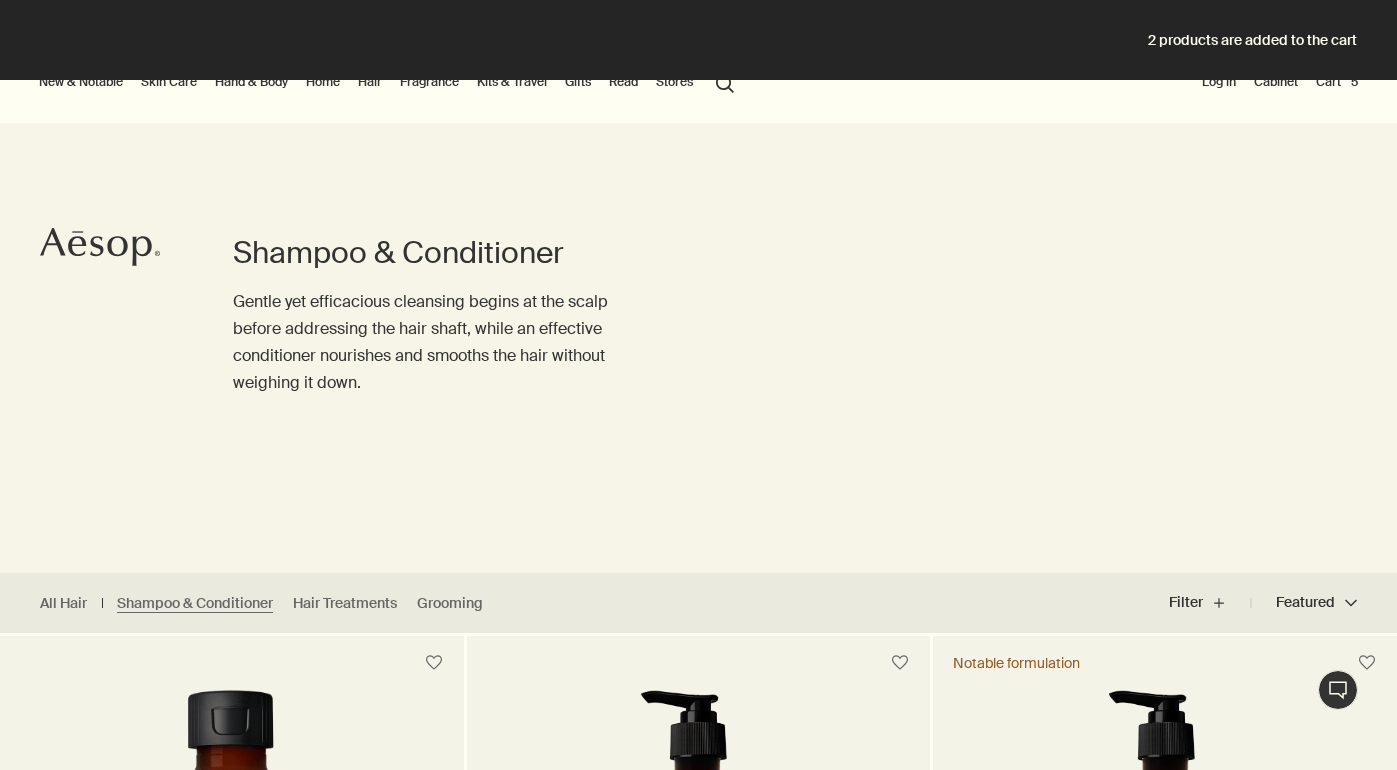 scroll, scrollTop: 0, scrollLeft: 0, axis: both 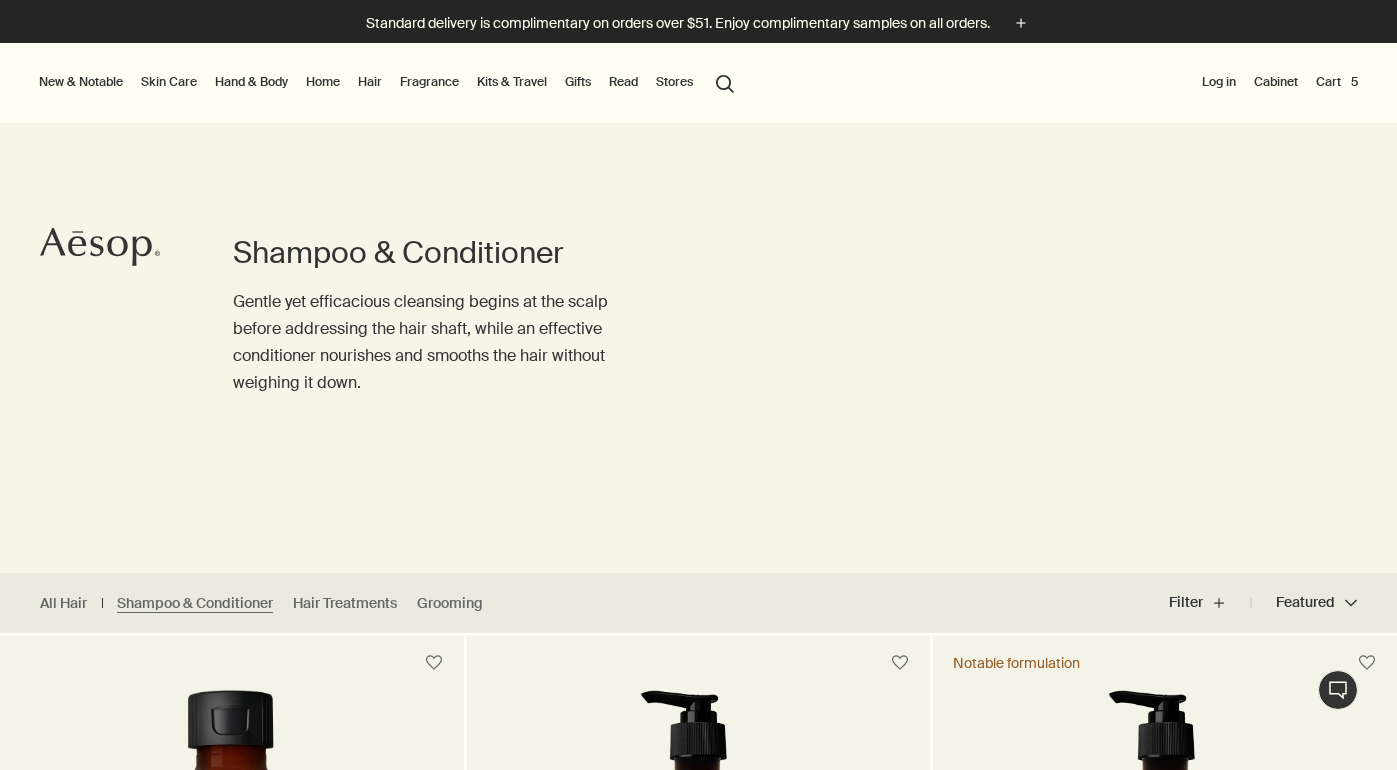 click on "Cart 5" at bounding box center (1337, 82) 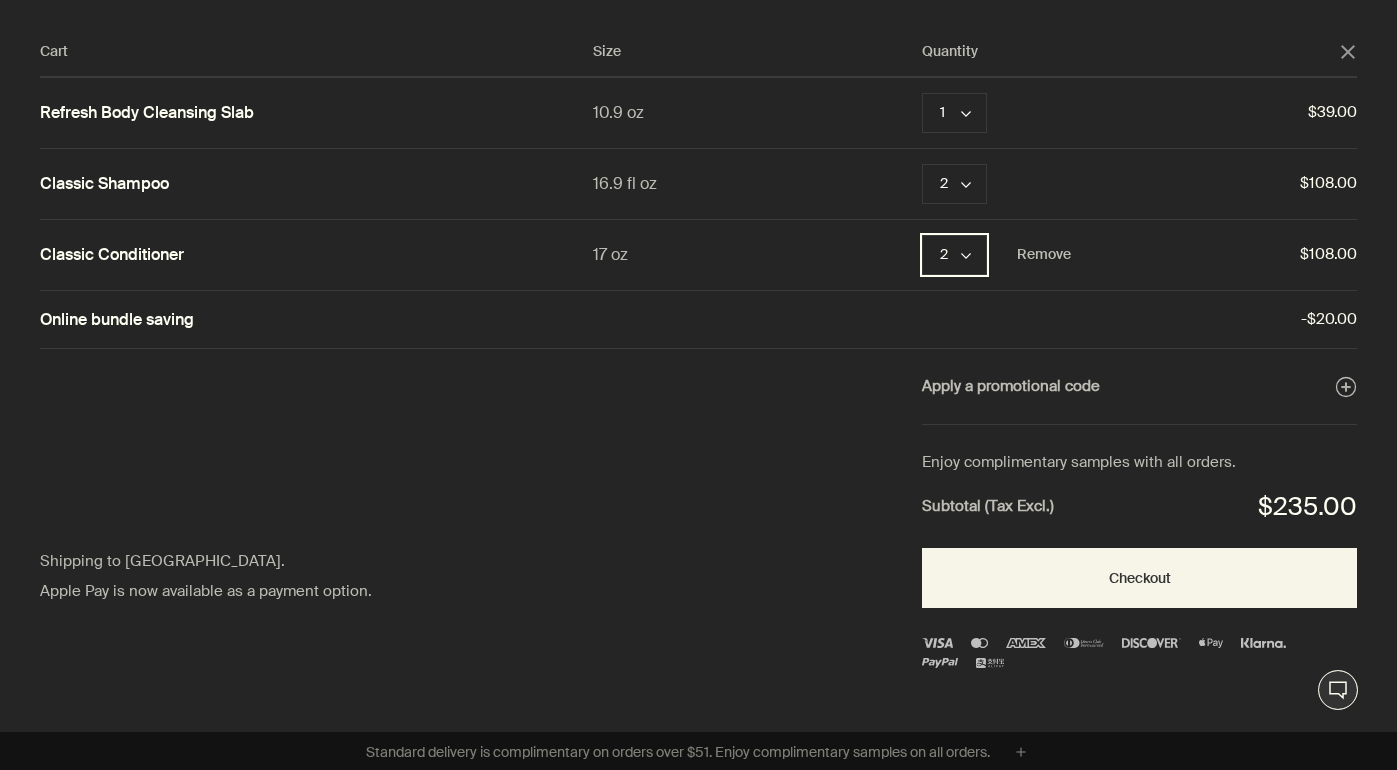 click on "chevron" 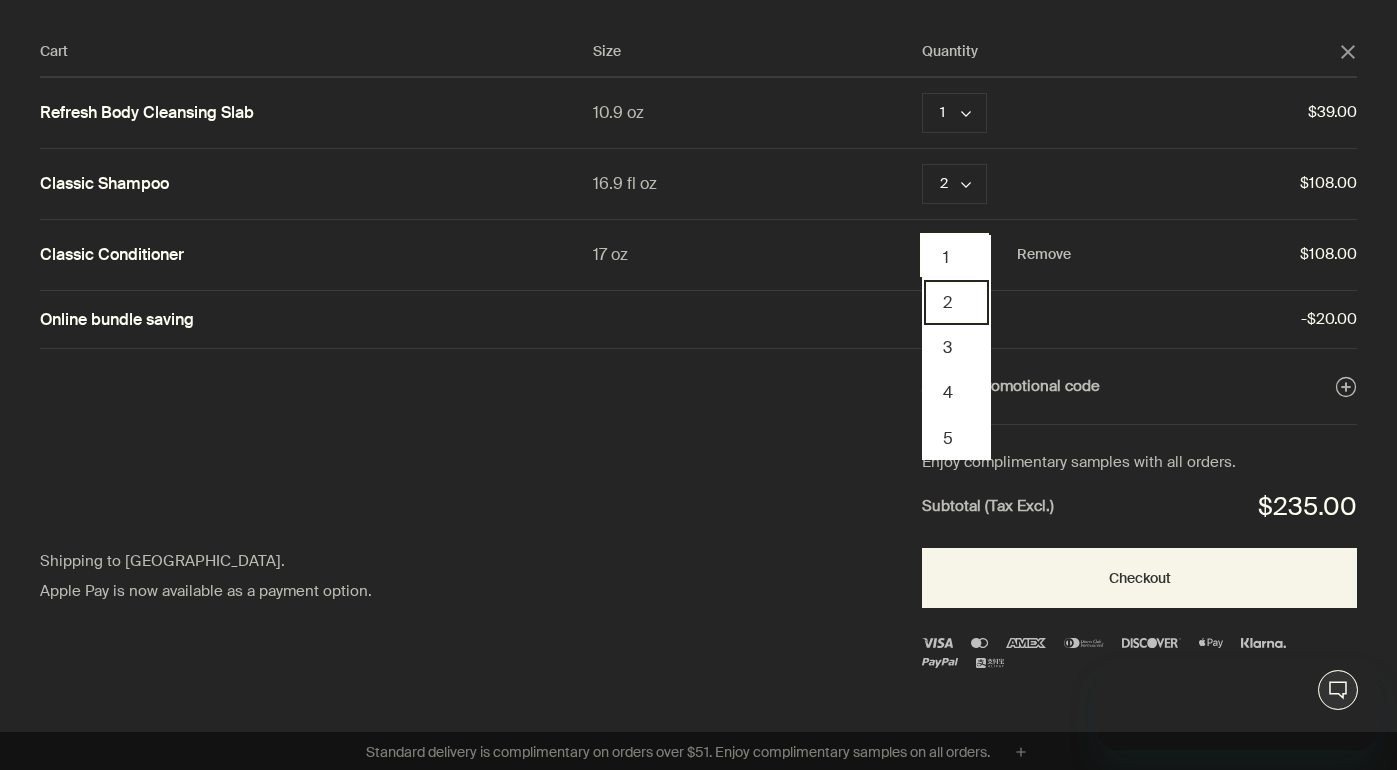 scroll, scrollTop: 0, scrollLeft: 0, axis: both 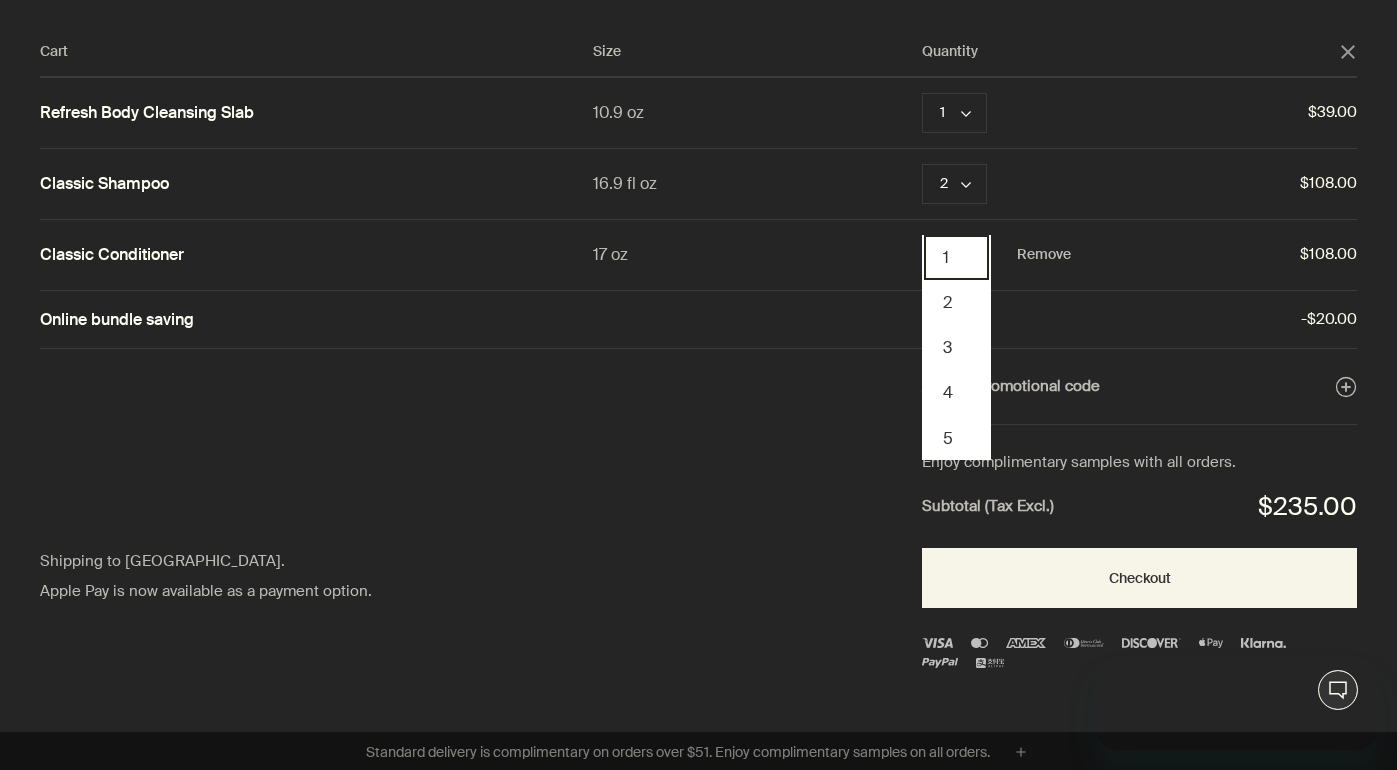click on "1" at bounding box center (956, 257) 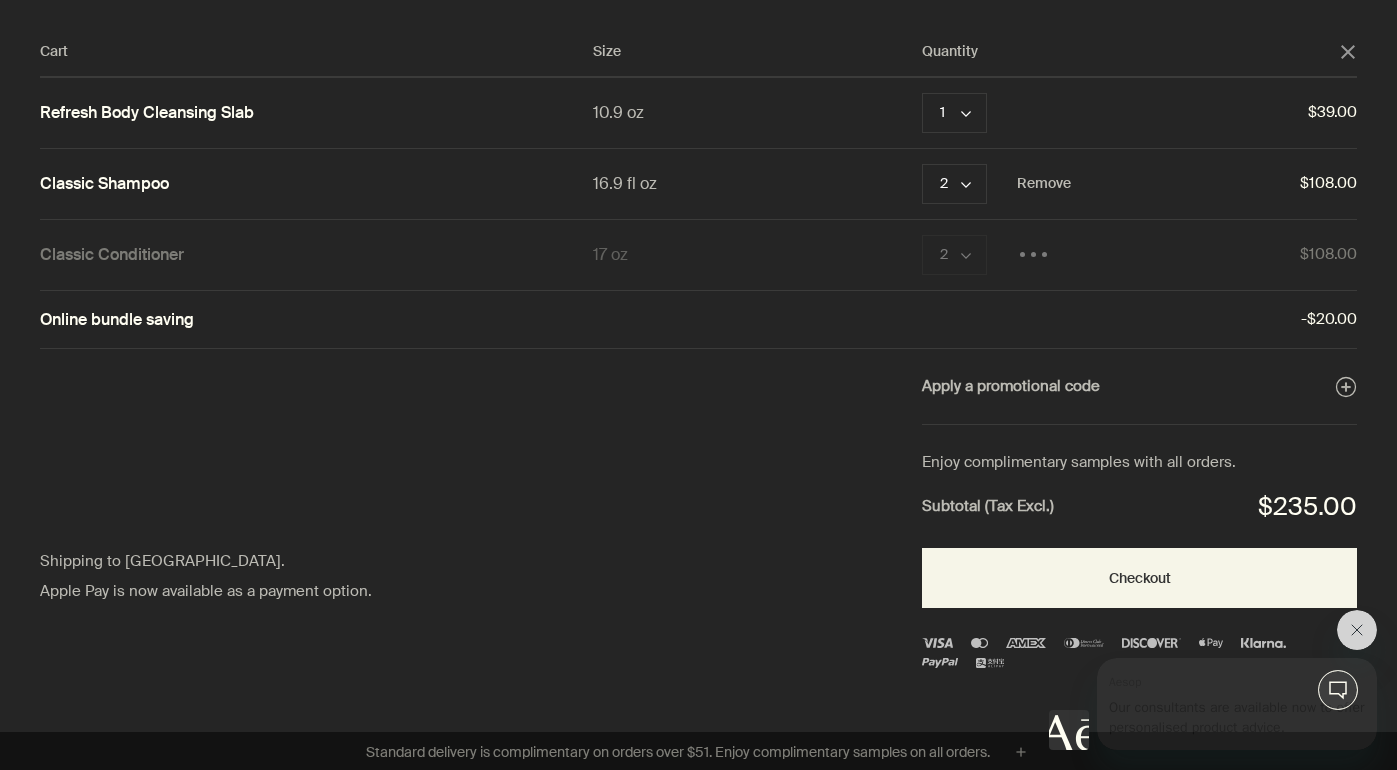 click on "2 chevron" at bounding box center (954, 184) 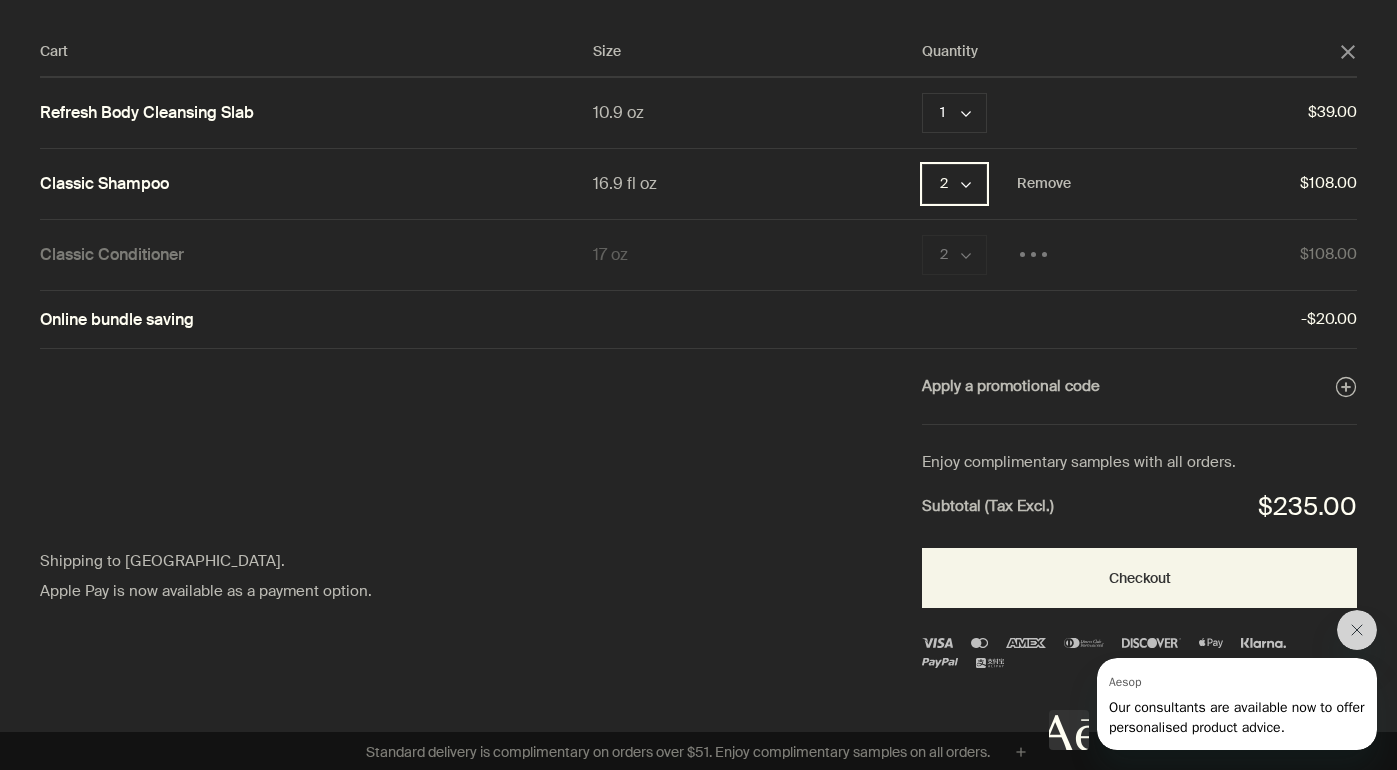 click on "2 chevron" at bounding box center (954, 184) 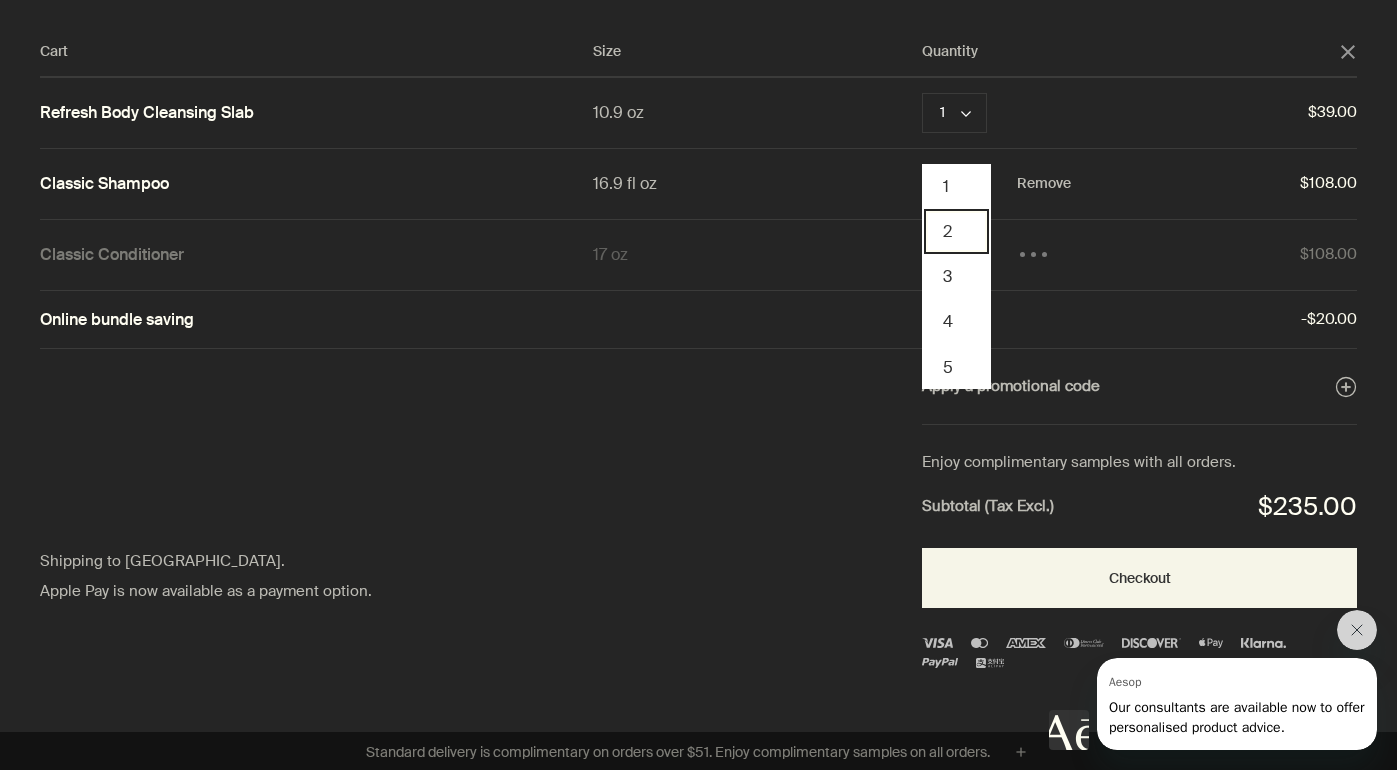 click on "2" at bounding box center (956, 231) 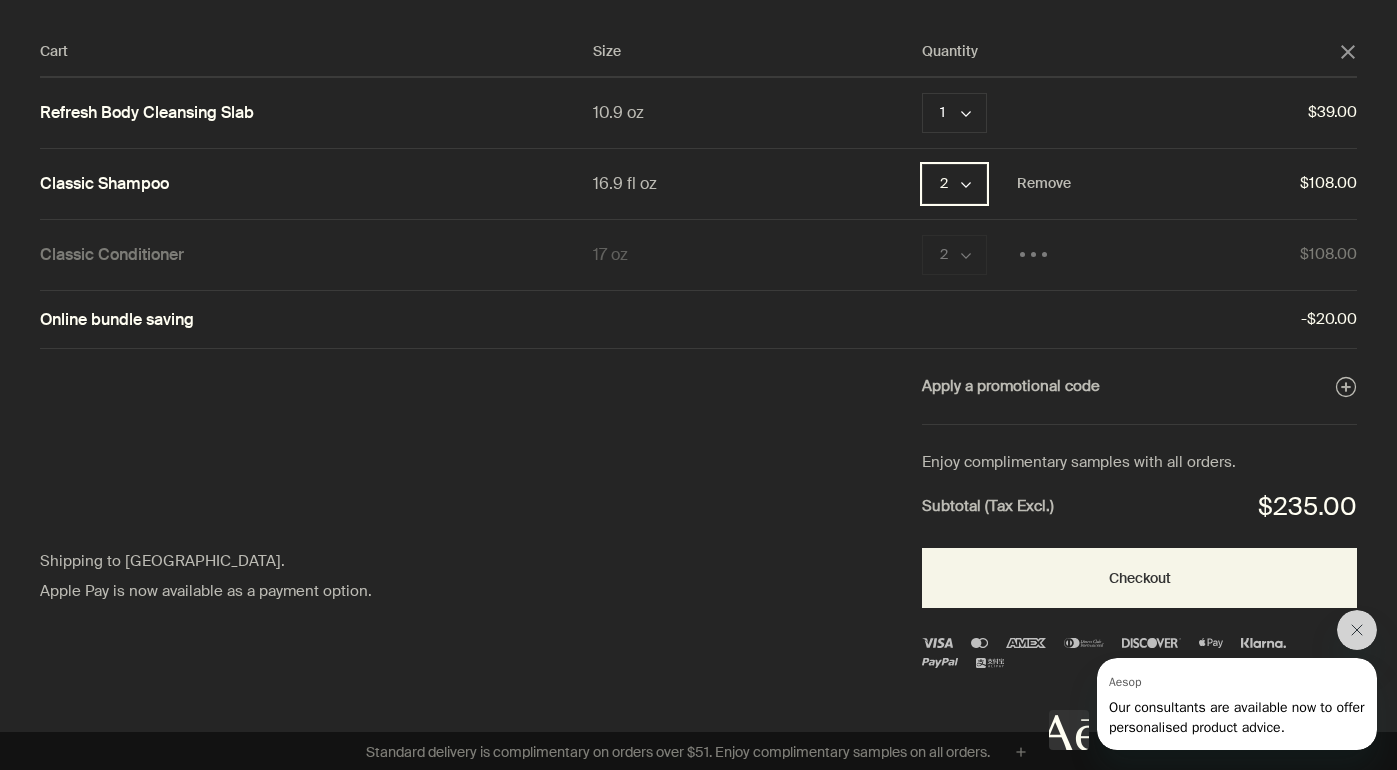 click on "2 chevron" at bounding box center (954, 184) 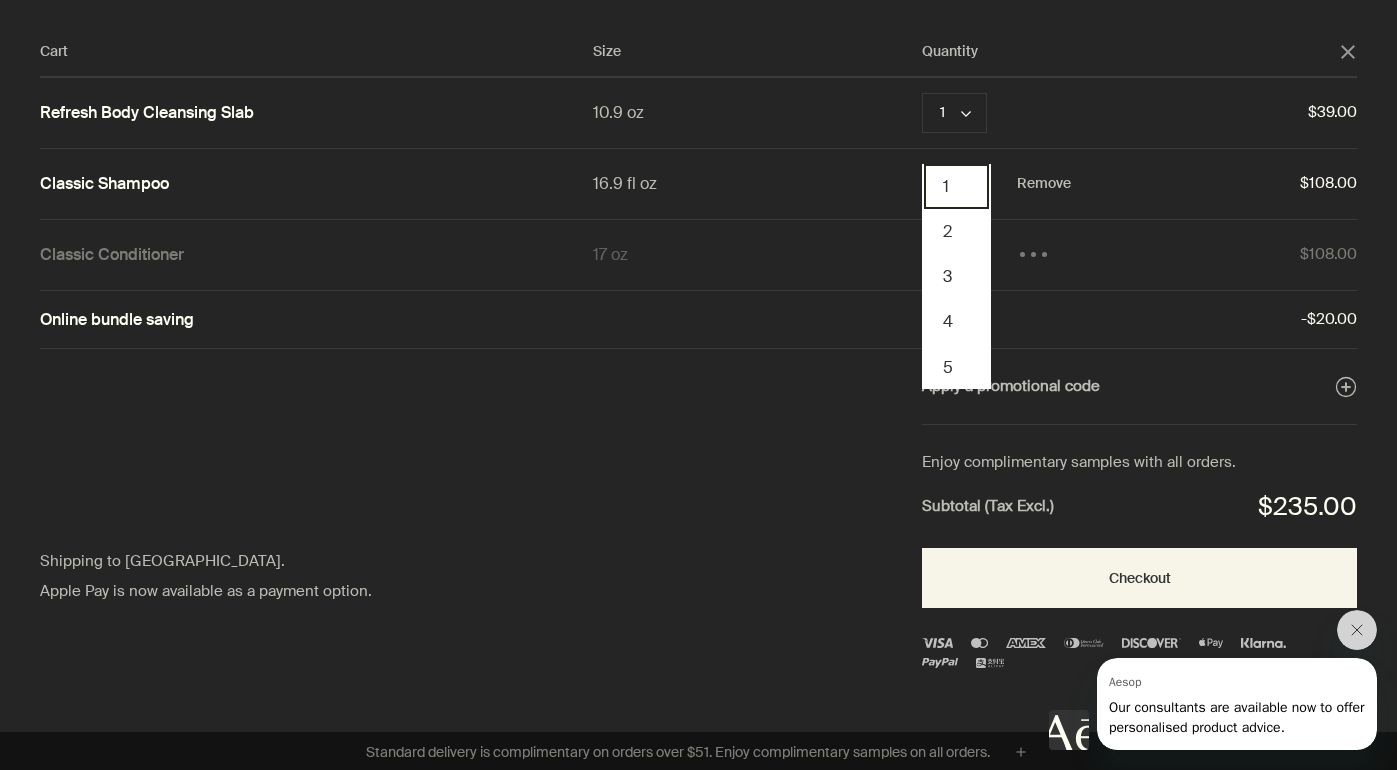 click on "1" at bounding box center [956, 186] 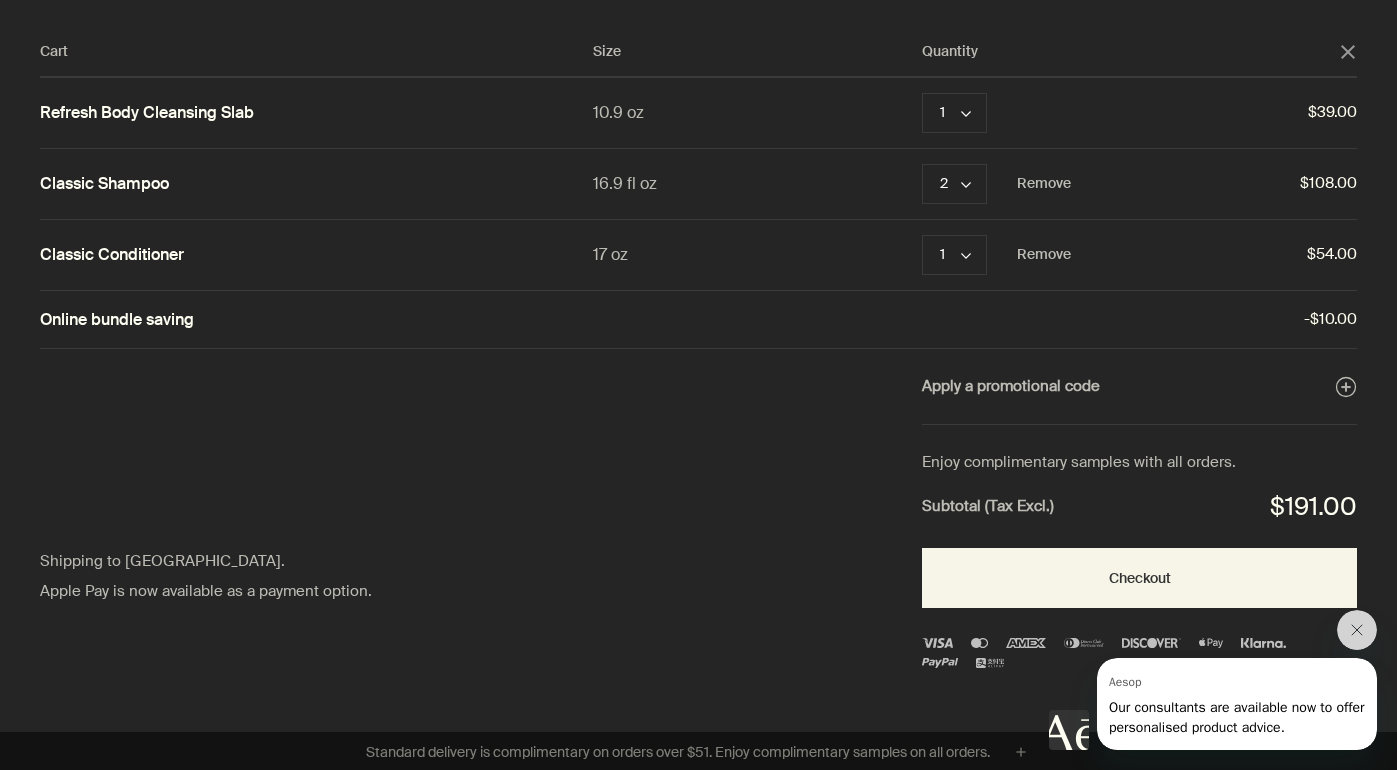 click on "Classic Shampoo  16.9 fl oz 2 chevron Remove $108.00" at bounding box center [698, 184] 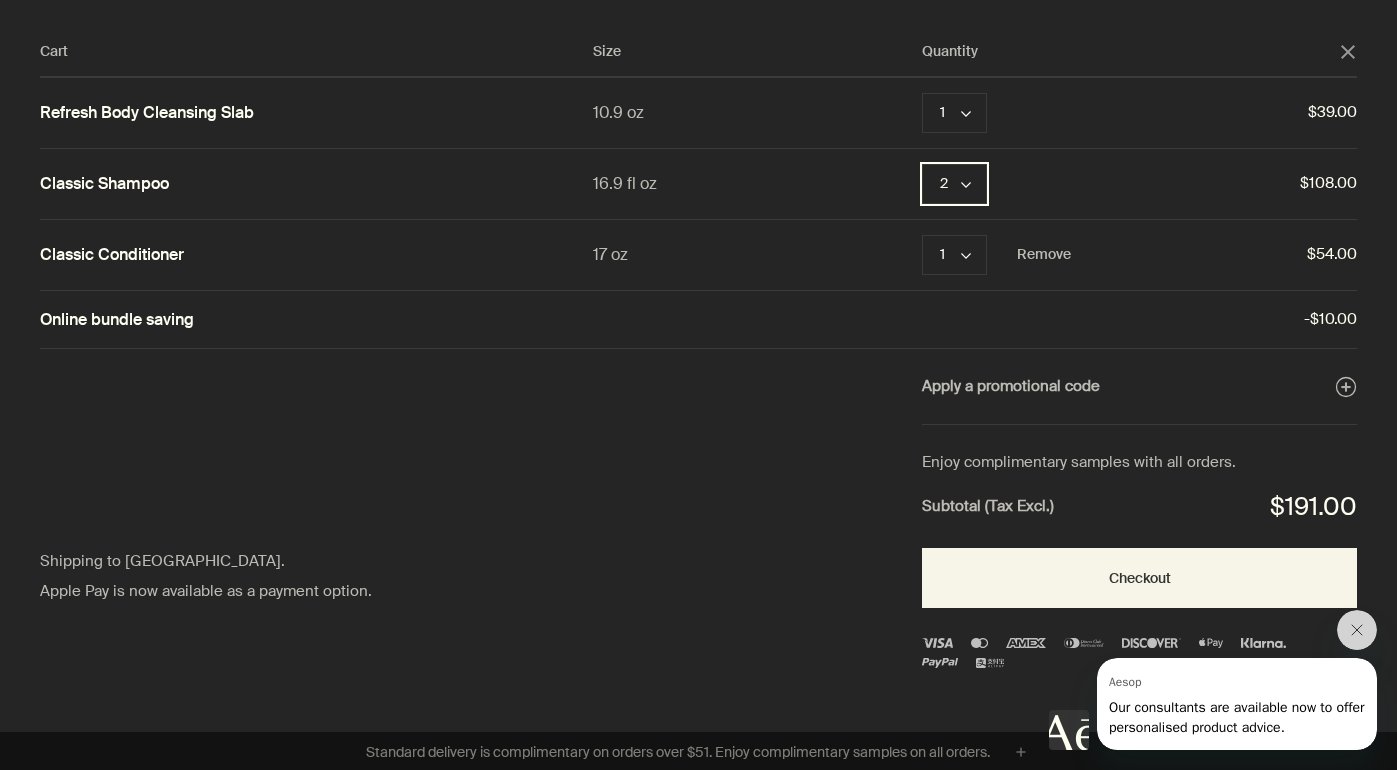 click on "2 chevron" at bounding box center [954, 184] 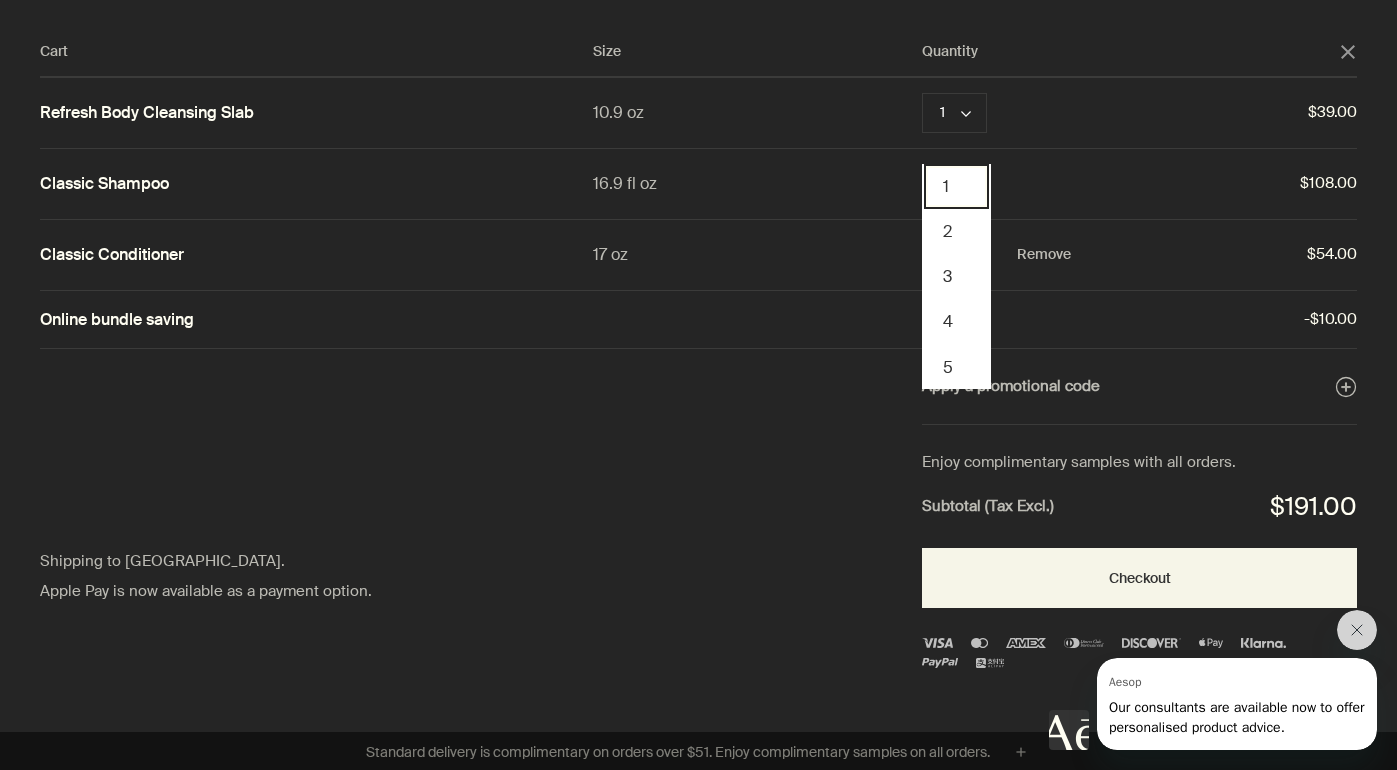 click on "1" at bounding box center [956, 186] 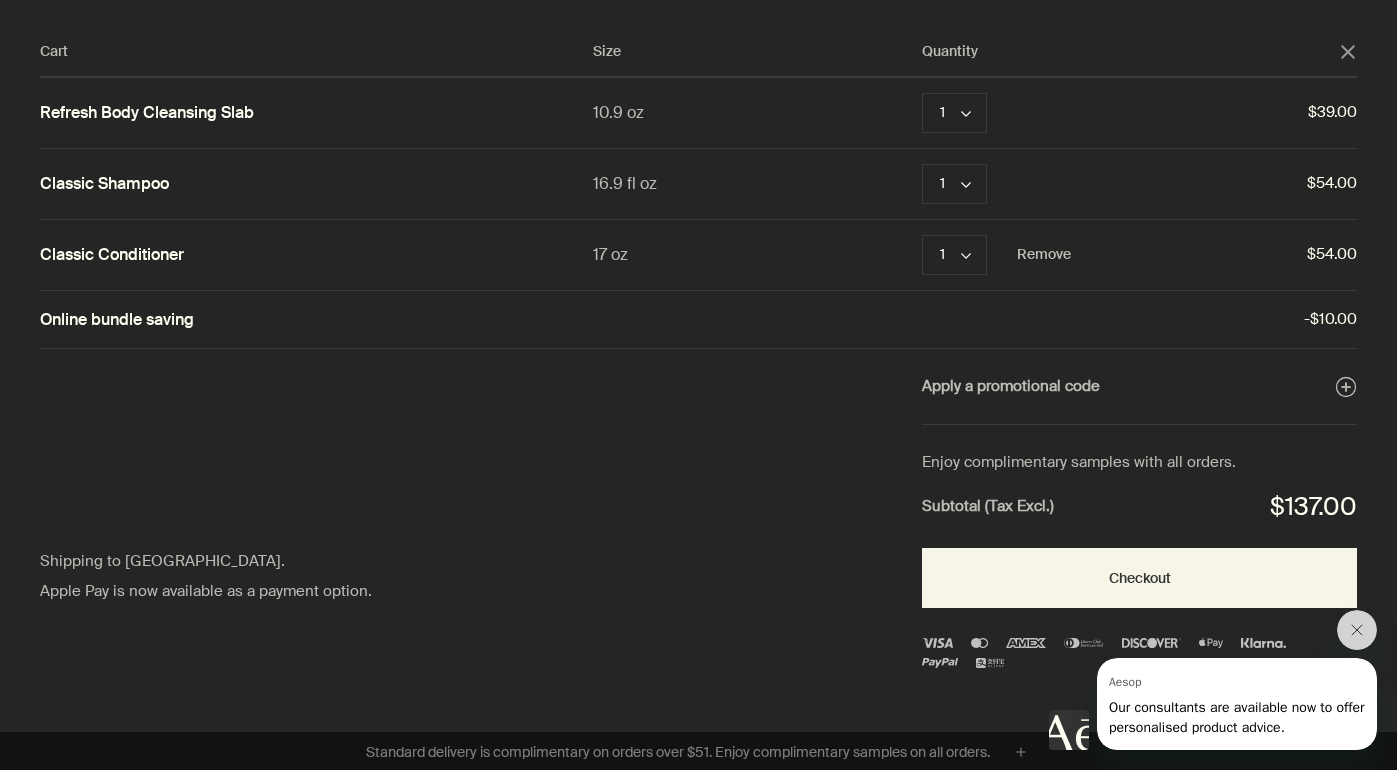 scroll, scrollTop: 0, scrollLeft: 0, axis: both 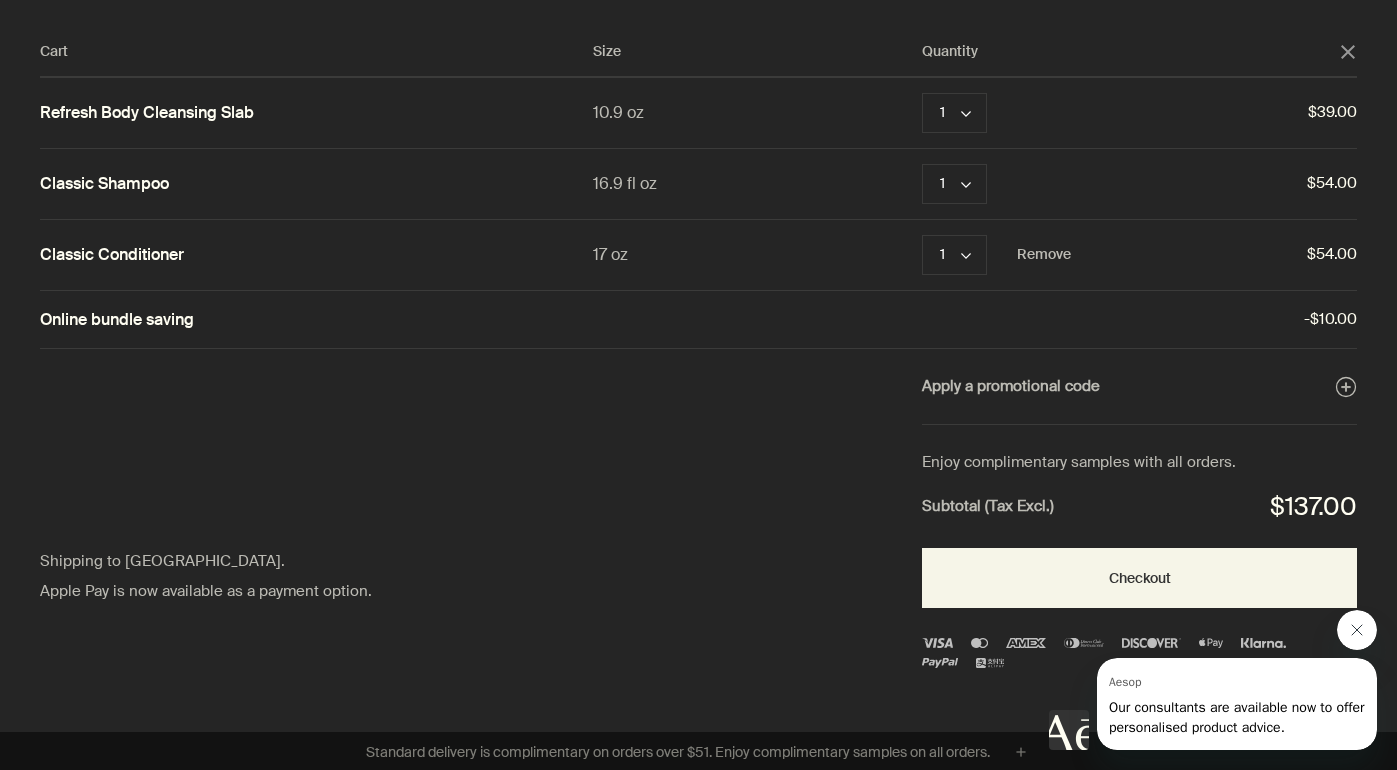 click 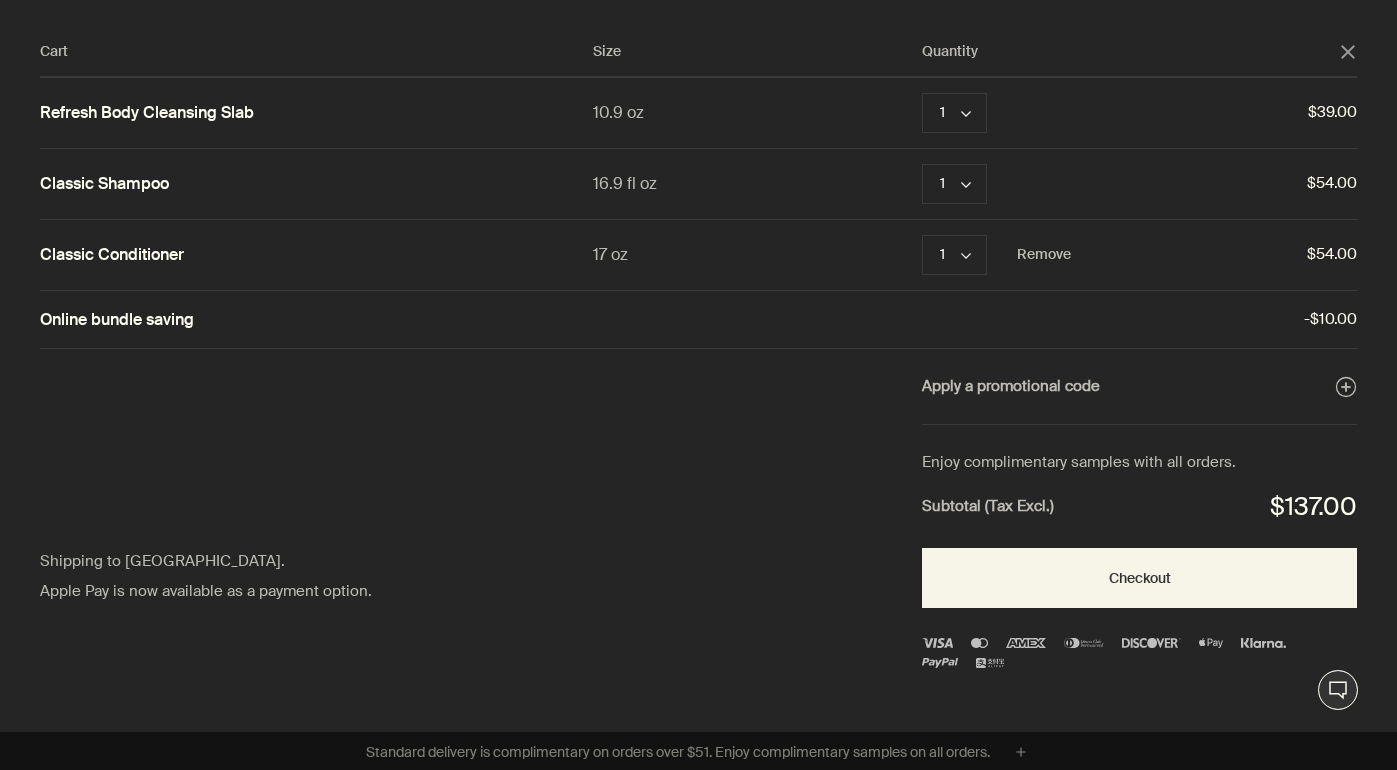 click on "close" 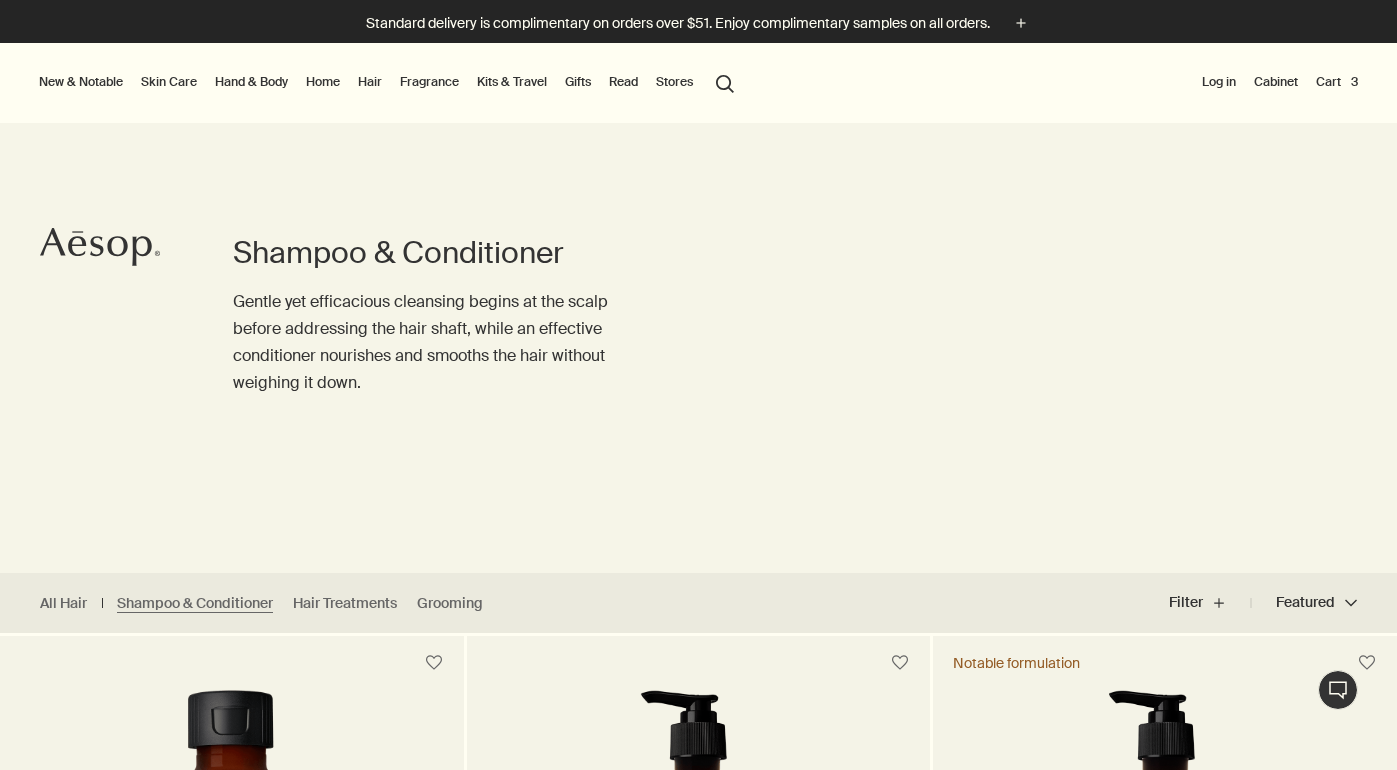 click on "Hand & Body" at bounding box center [251, 82] 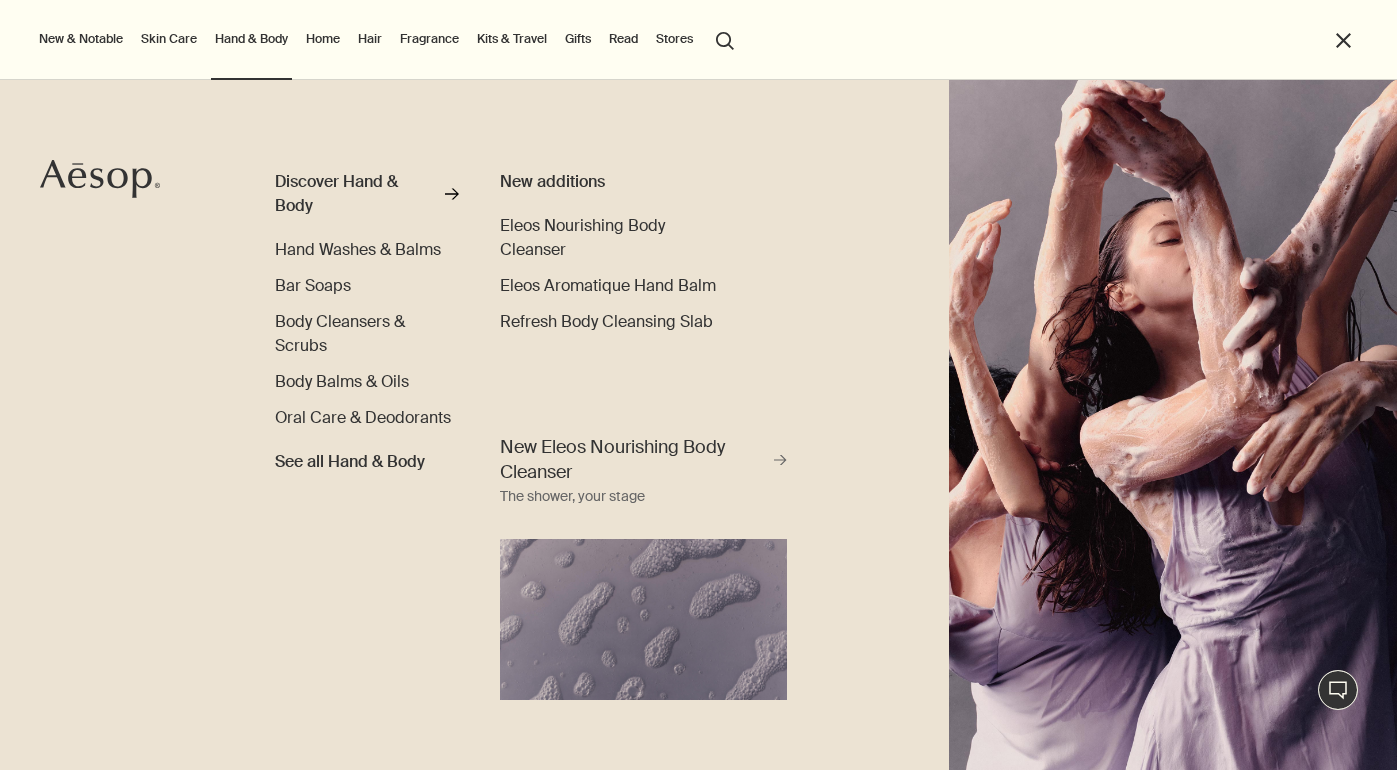 click on "Skin Care" at bounding box center [169, 39] 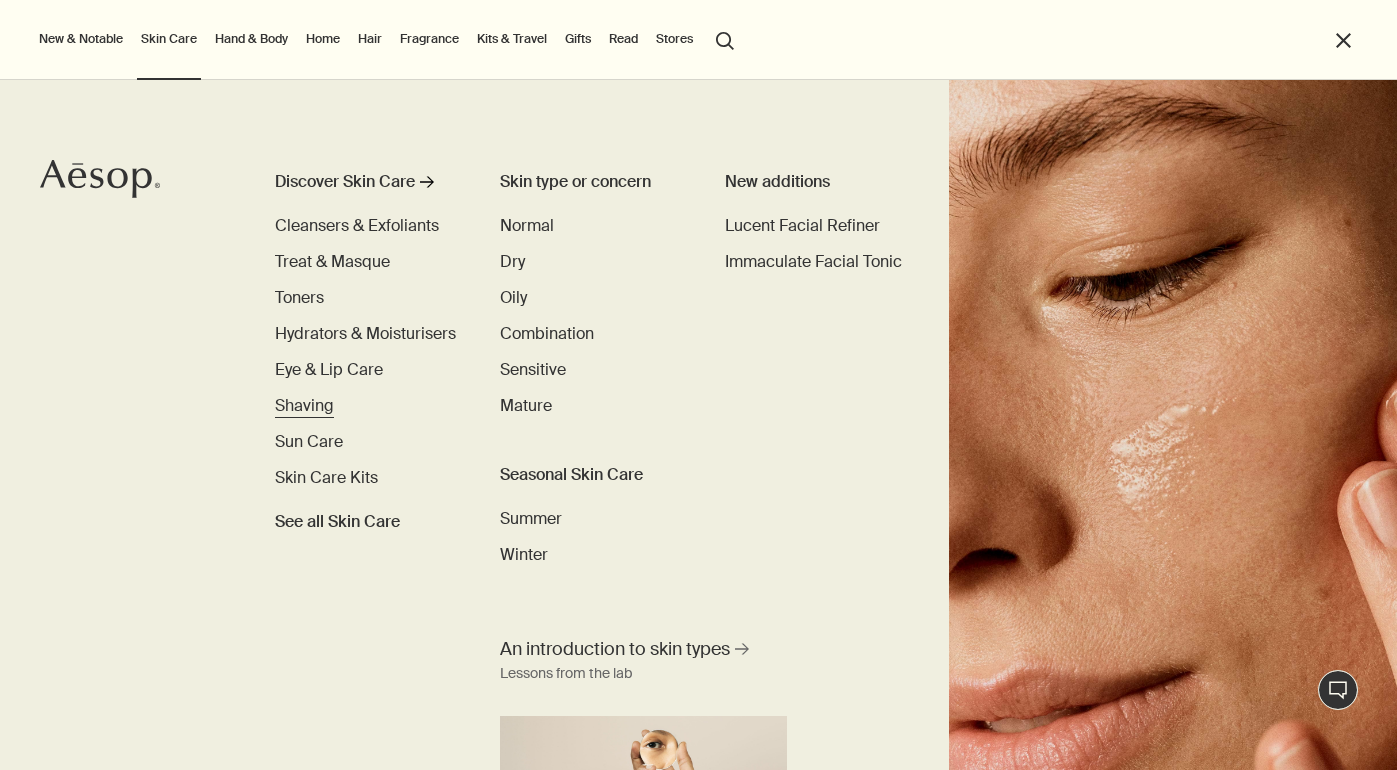 click on "Shaving" at bounding box center [304, 405] 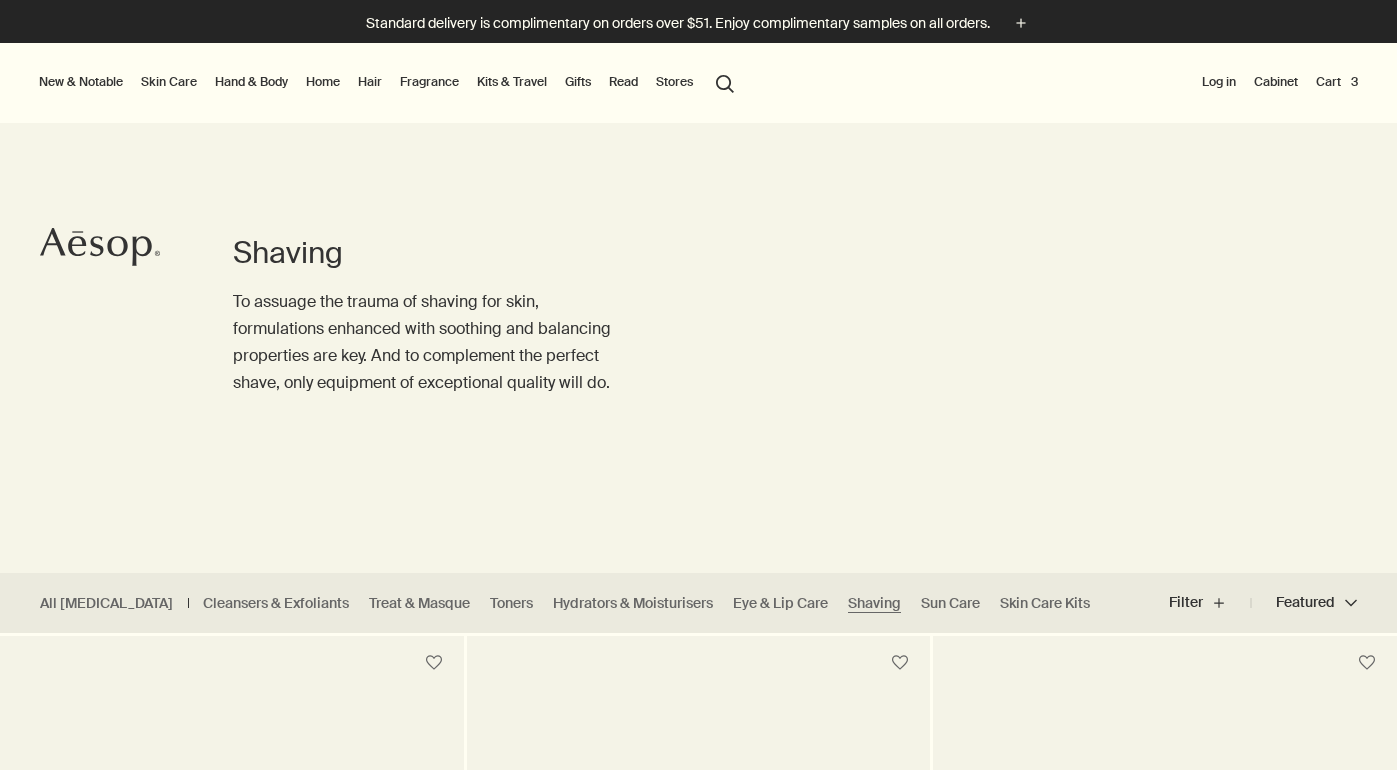 scroll, scrollTop: 113, scrollLeft: 0, axis: vertical 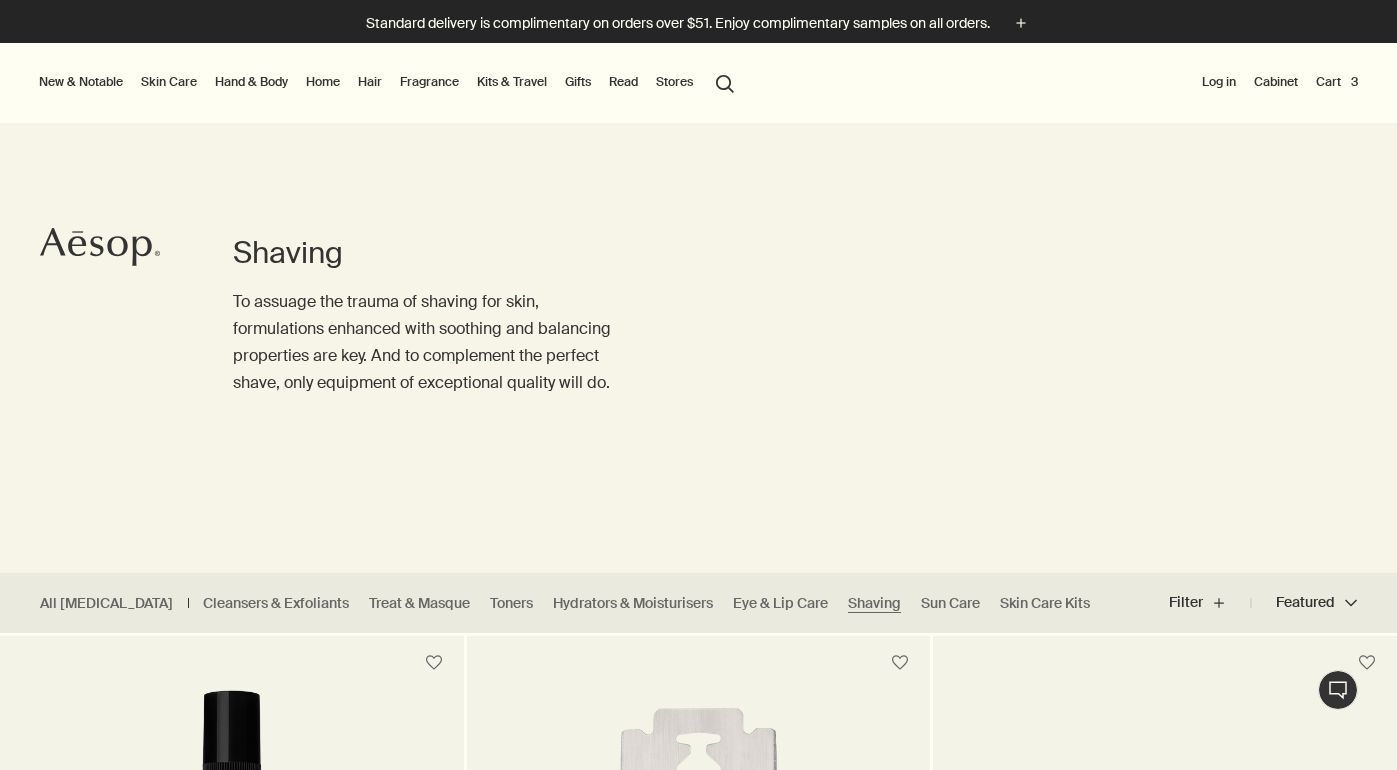 click on "Skin Care" at bounding box center (169, 82) 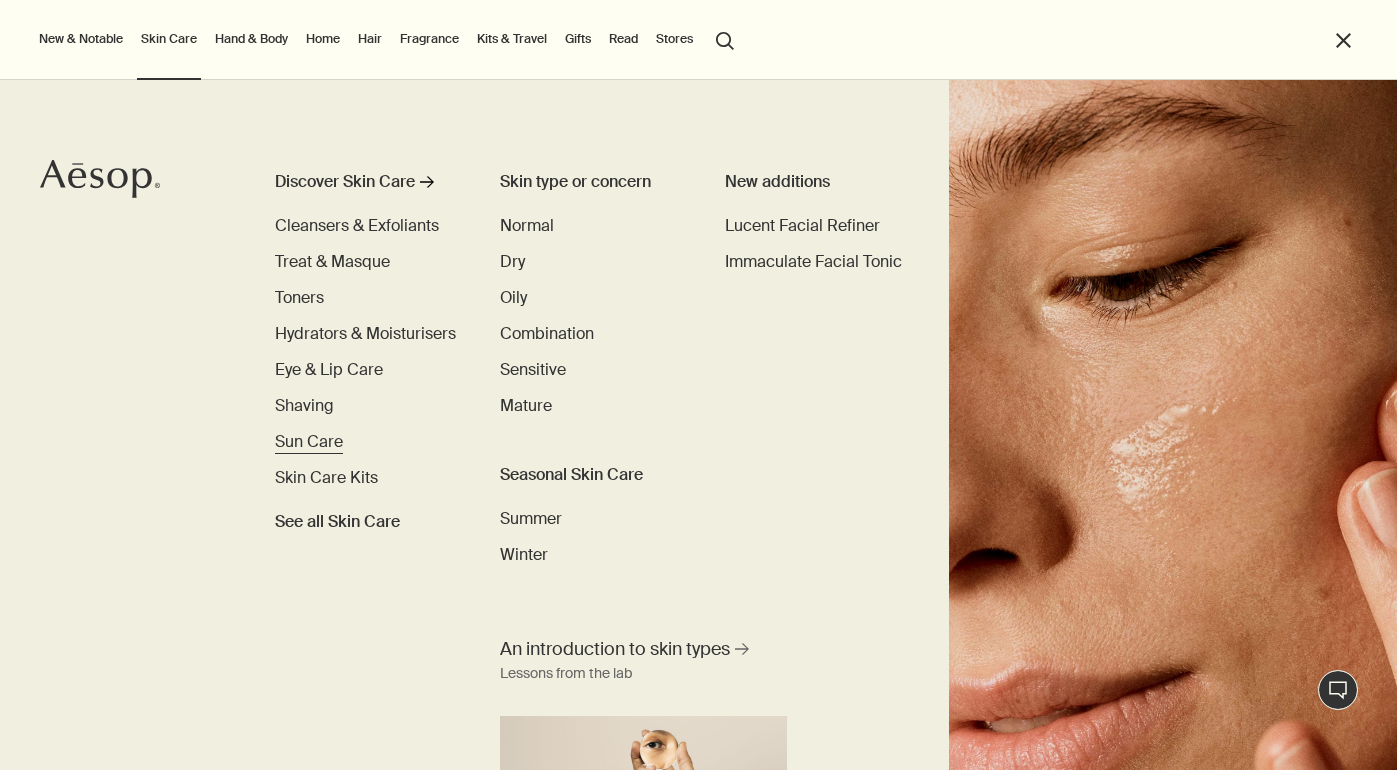 click on "Sun Care" at bounding box center (309, 441) 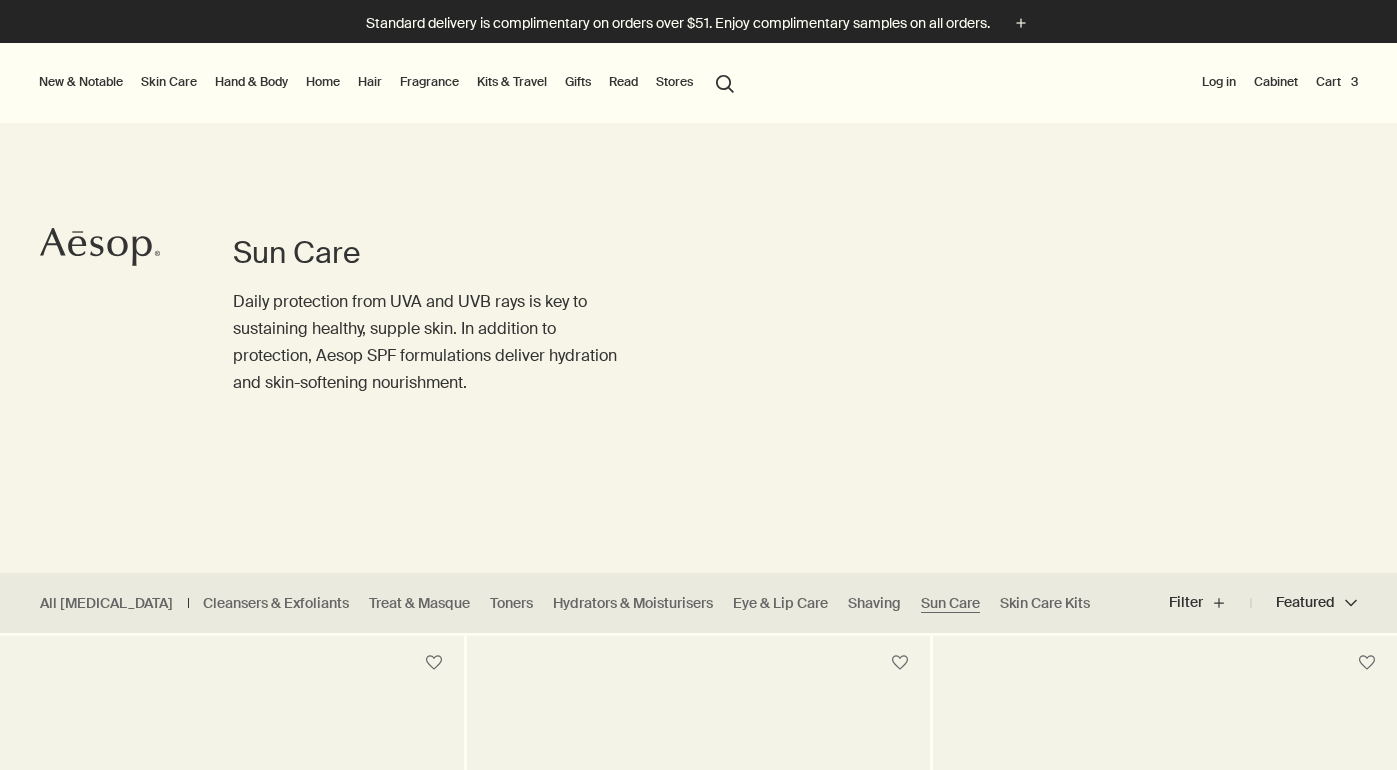 scroll, scrollTop: 376, scrollLeft: 0, axis: vertical 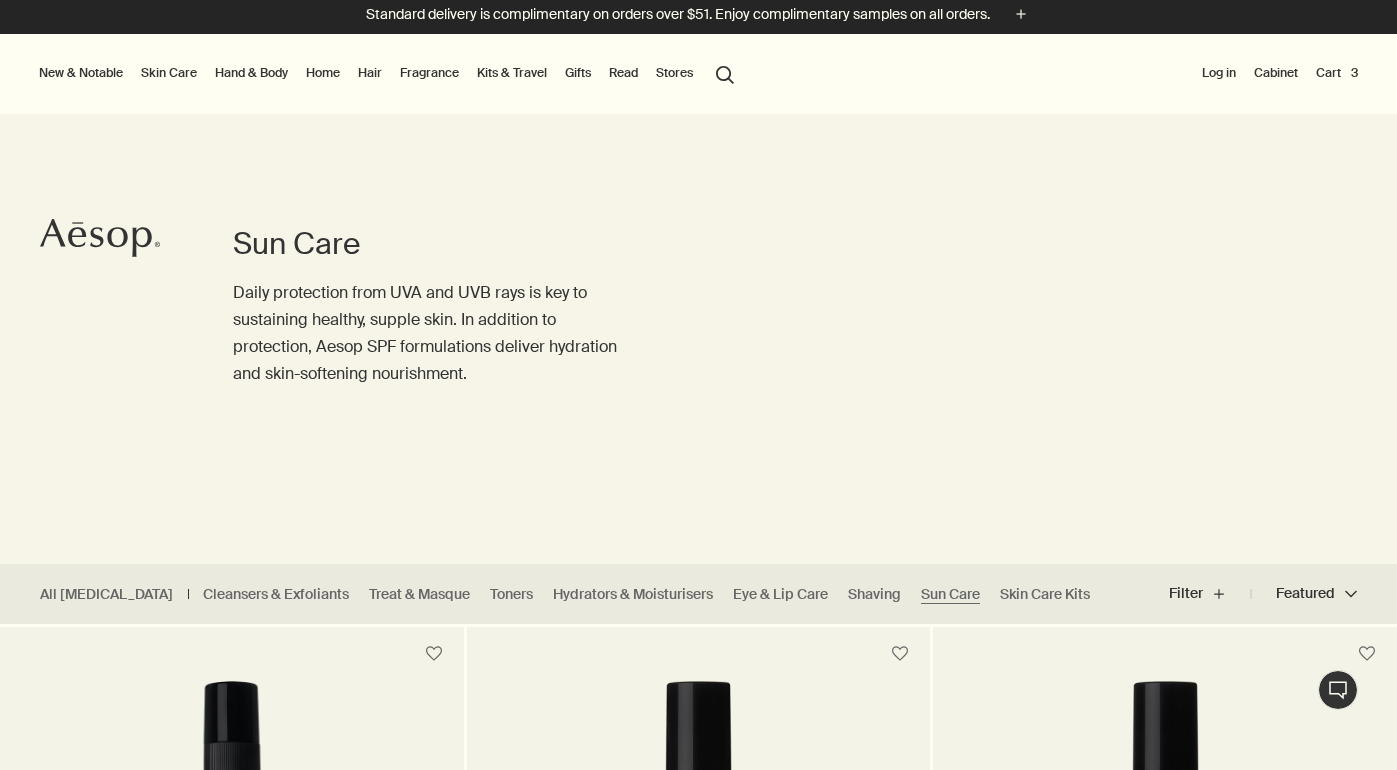click on "Fragrance" at bounding box center (429, 73) 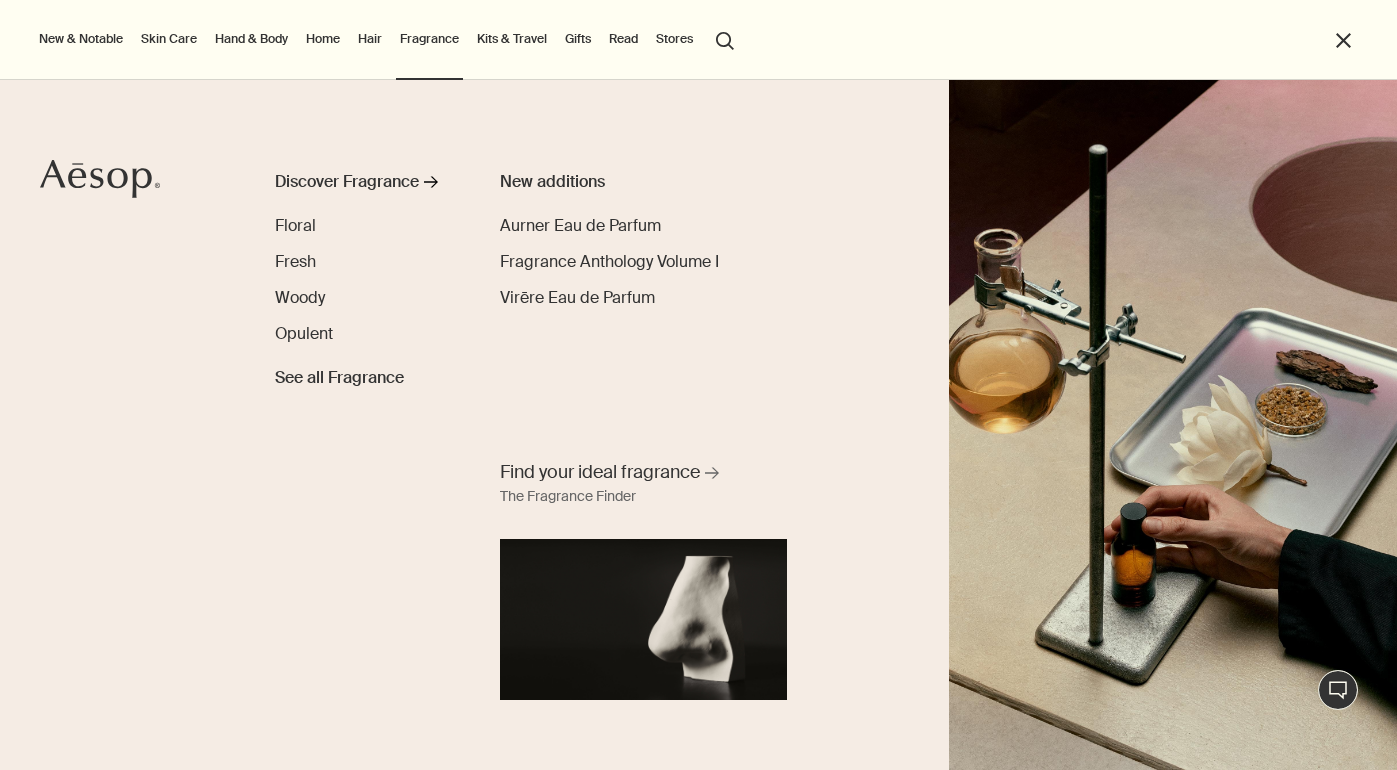 click on "New & Notable New additions Lucent Facial Refiner Eleos Nourishing Body Cleanser Aurner Eau de Parfum Virēre Eau de Parfum Notable formulations Reverence Aromatique Hand Wash Geranium Leaf Body Cleanser Resurrection Aromatique Hand Balm Immaculate Facial Tonic Skin Care Discover Skin Care   rightArrow Cleansers & Exfoliants Treat & Masque Toners Hydrators & Moisturisers Eye & Lip Care Shaving Sun Care Skin Care Kits See all Skin Care Skin type or concern Normal Dry Oily Combination Sensitive Mature Seasonal Skin Care Summer Winter New additions Lucent Facial Refiner Immaculate Facial Tonic An introduction to skin types   rightArrow Lessons from the lab Hand & Body Discover Hand & Body   rightArrow Hand Washes & Balms Bar Soaps Body Cleansers & Scrubs Body Balms & Oils Oral Care & Deodorants See all Hand & Body New additions Eleos Nourishing Body Cleanser Eleos Aromatique Hand Balm Refresh Body Cleansing Slab New Eleos Nourishing Body Cleanser   rightArrow The shower, your stage Home Discover Home   Incense" at bounding box center [693, 40] 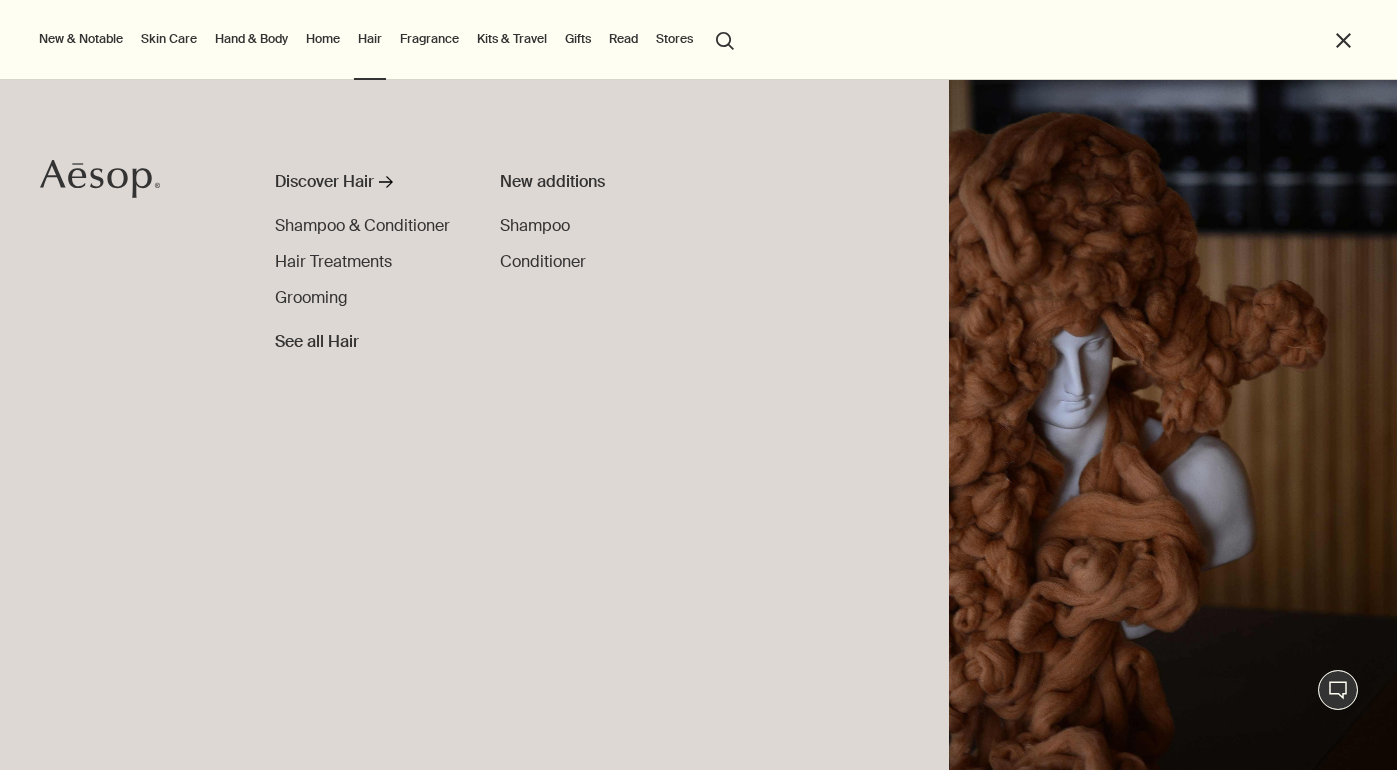 click on "Home" at bounding box center [323, 39] 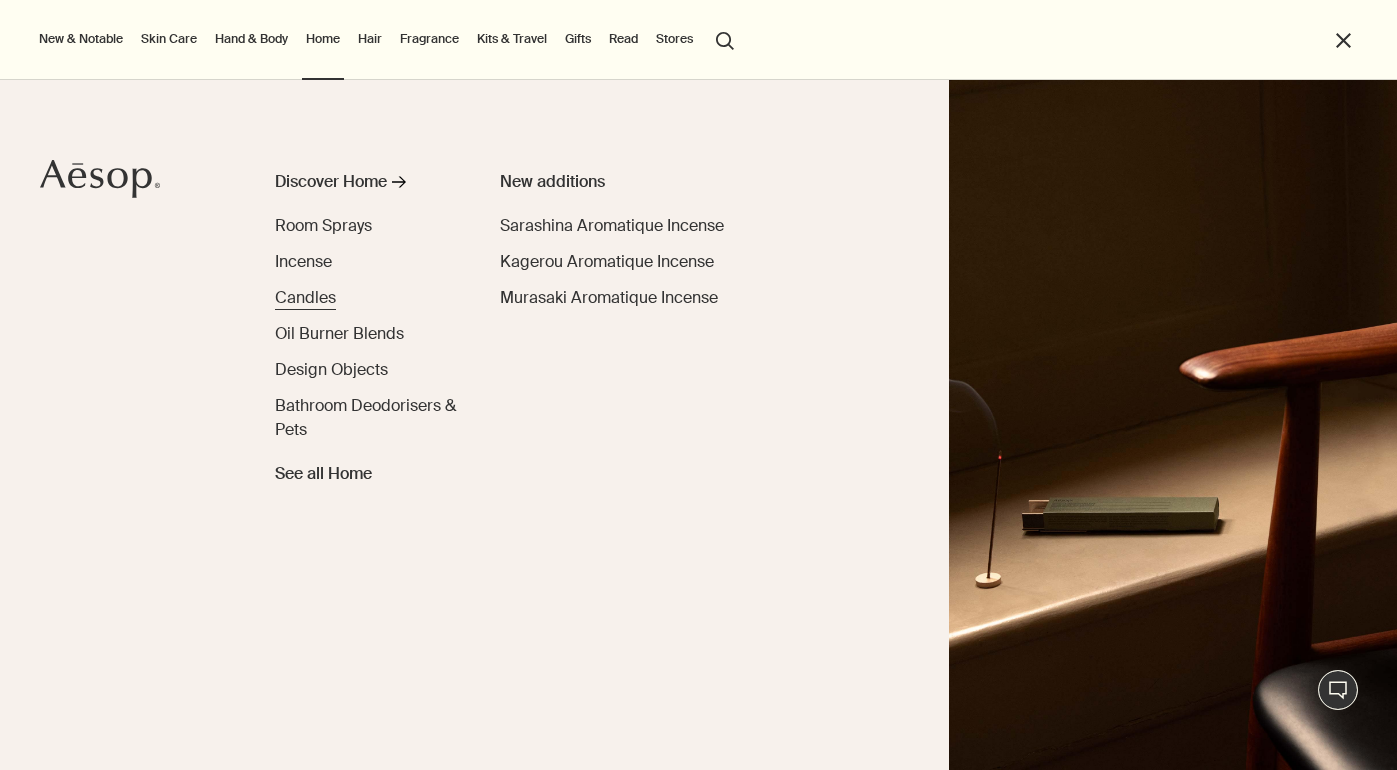 click on "Candles" at bounding box center [305, 297] 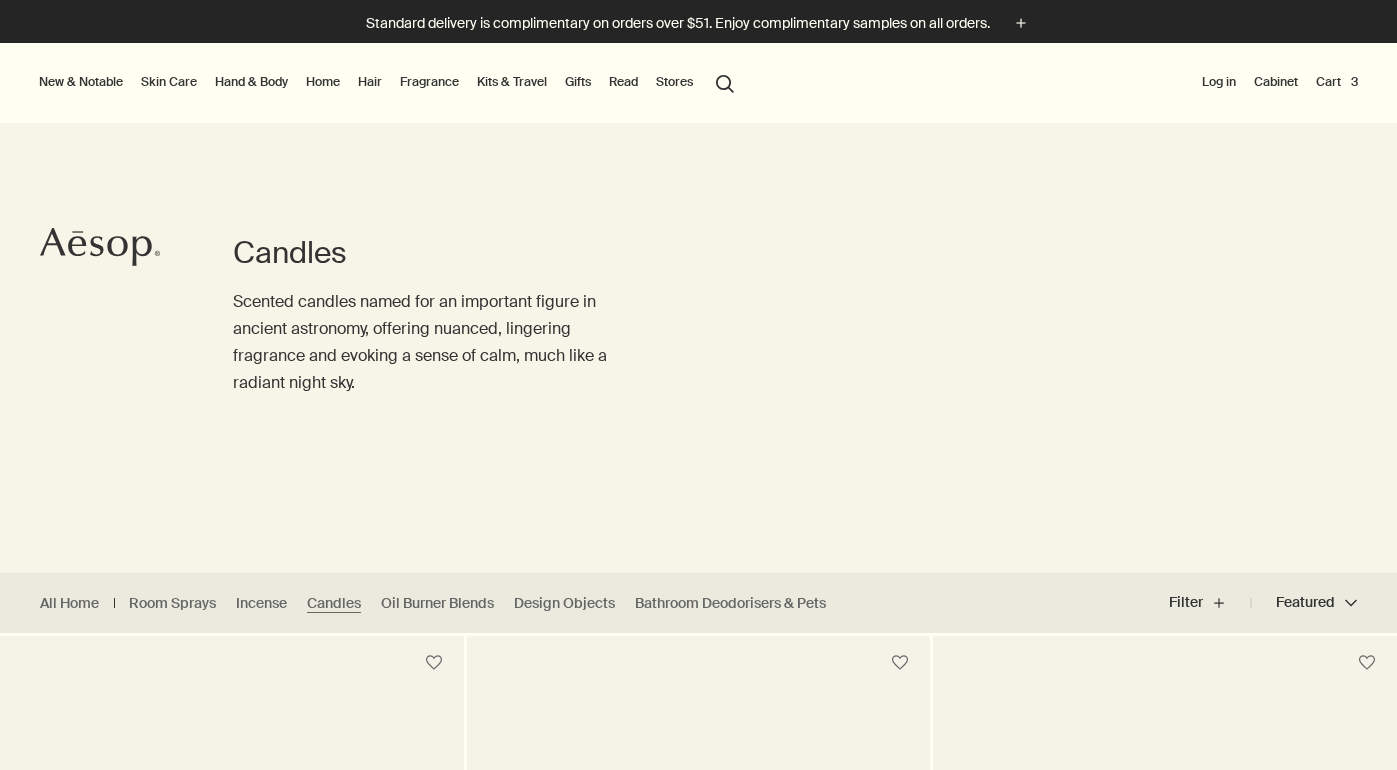 scroll, scrollTop: 0, scrollLeft: 0, axis: both 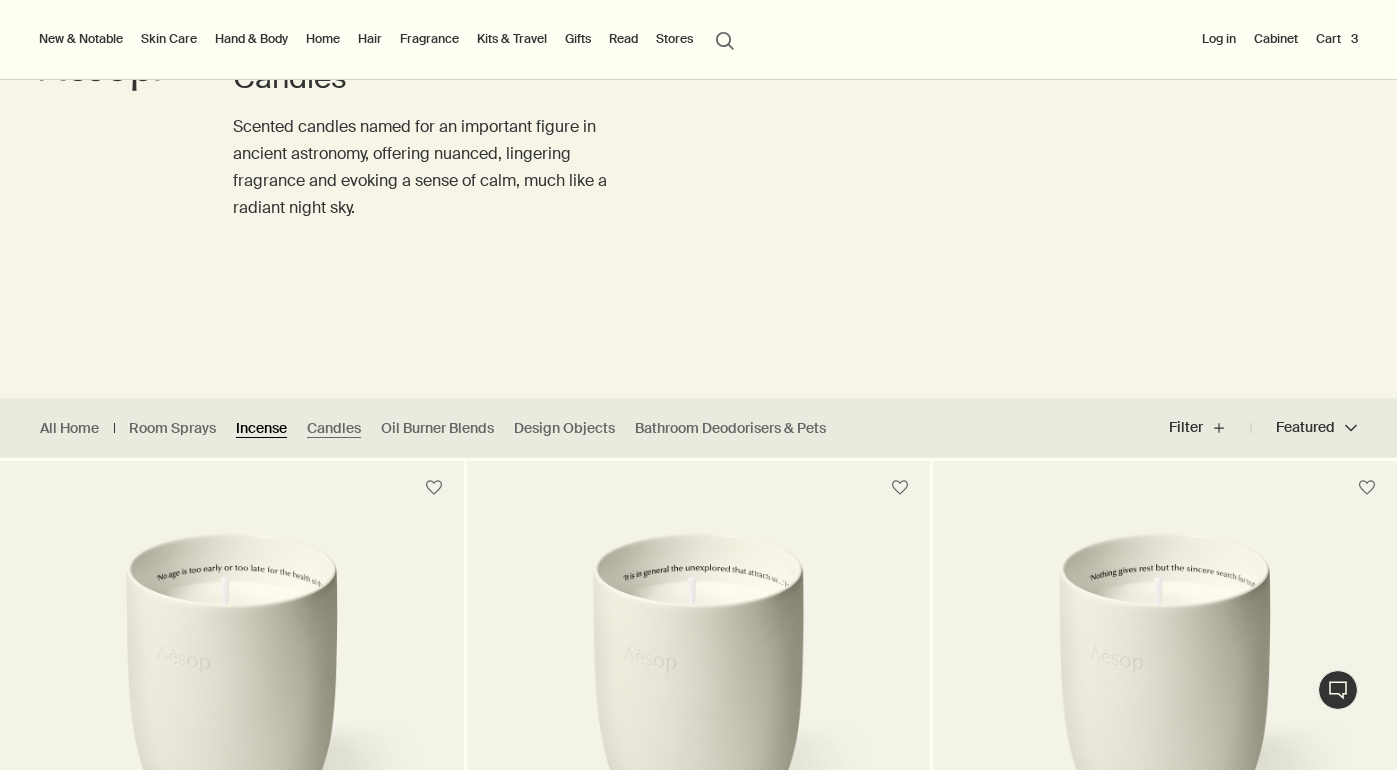 click on "Incense" at bounding box center (261, 428) 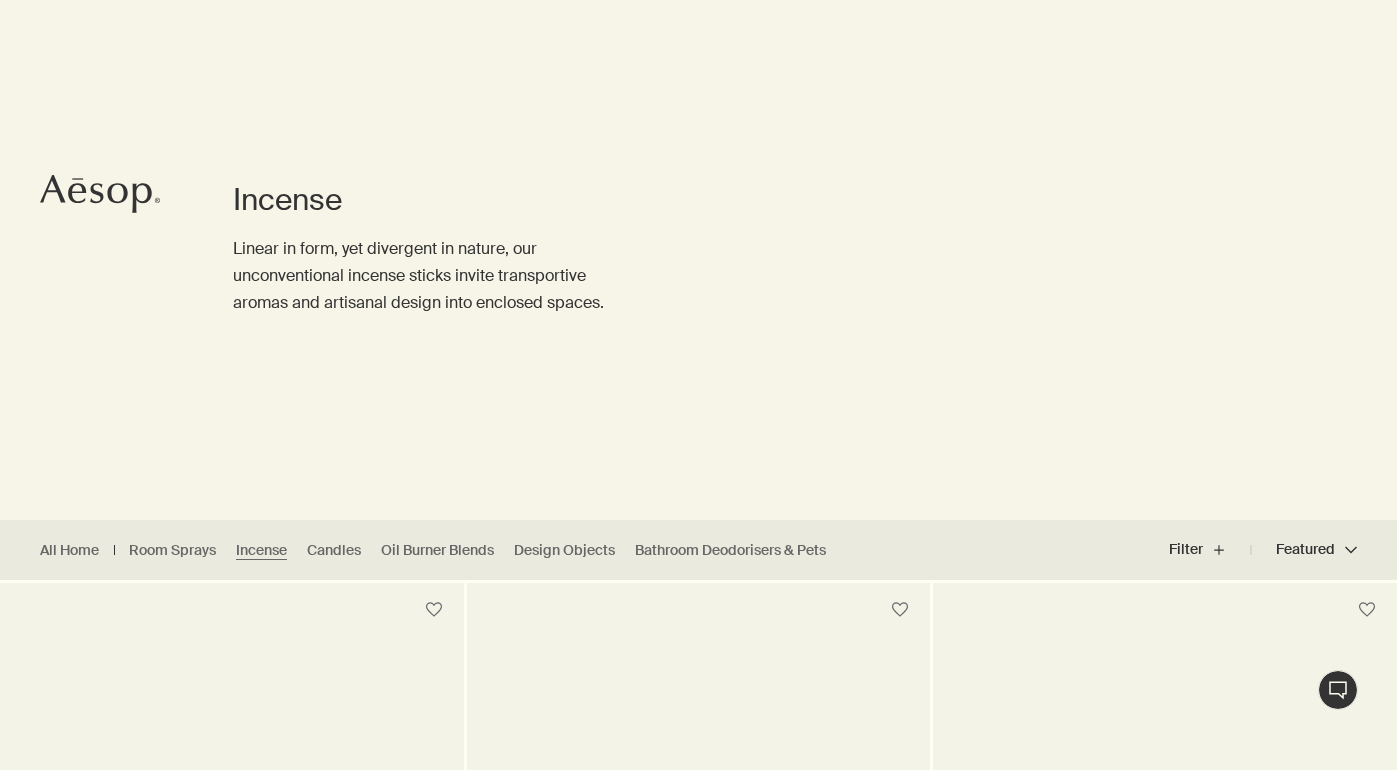 scroll, scrollTop: 512, scrollLeft: 0, axis: vertical 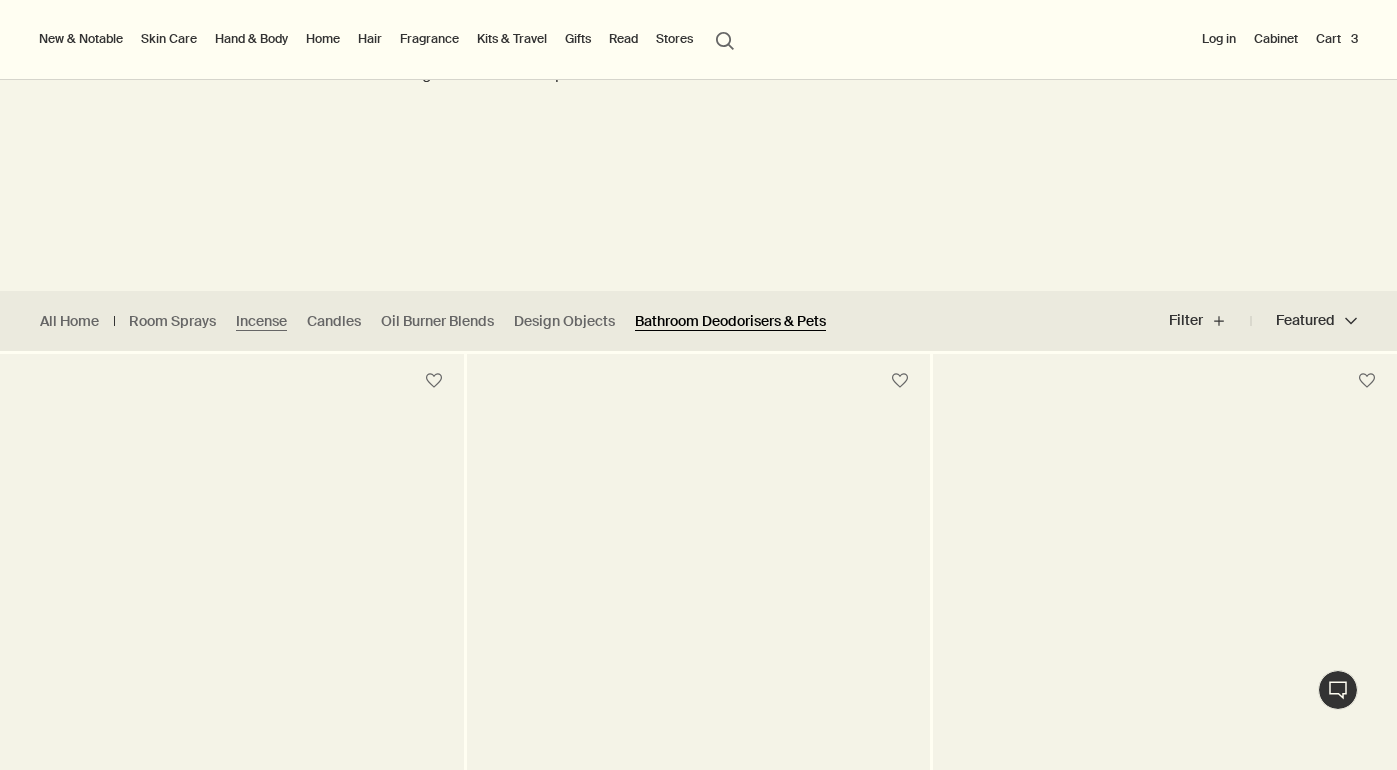 click on "Bathroom Deodorisers & Pets" at bounding box center [730, 321] 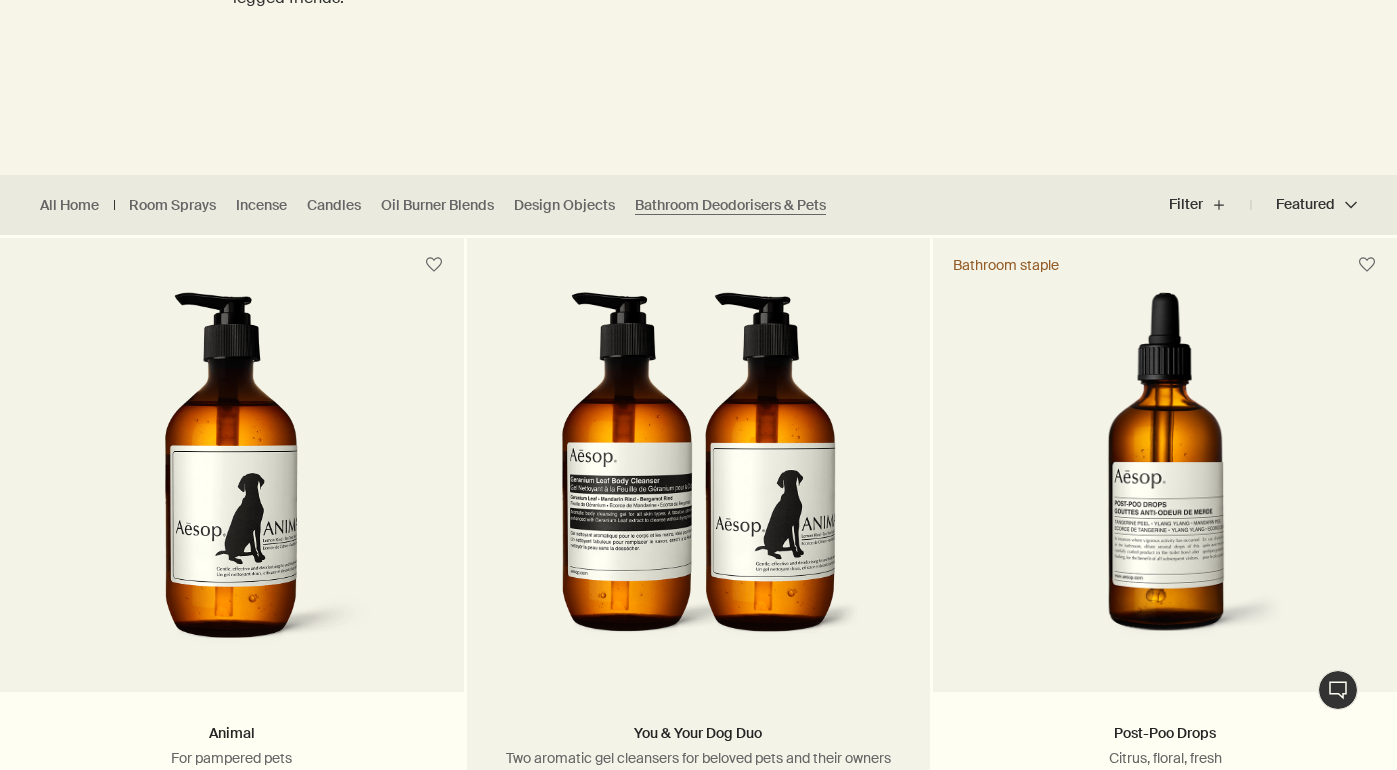 scroll, scrollTop: 61, scrollLeft: 0, axis: vertical 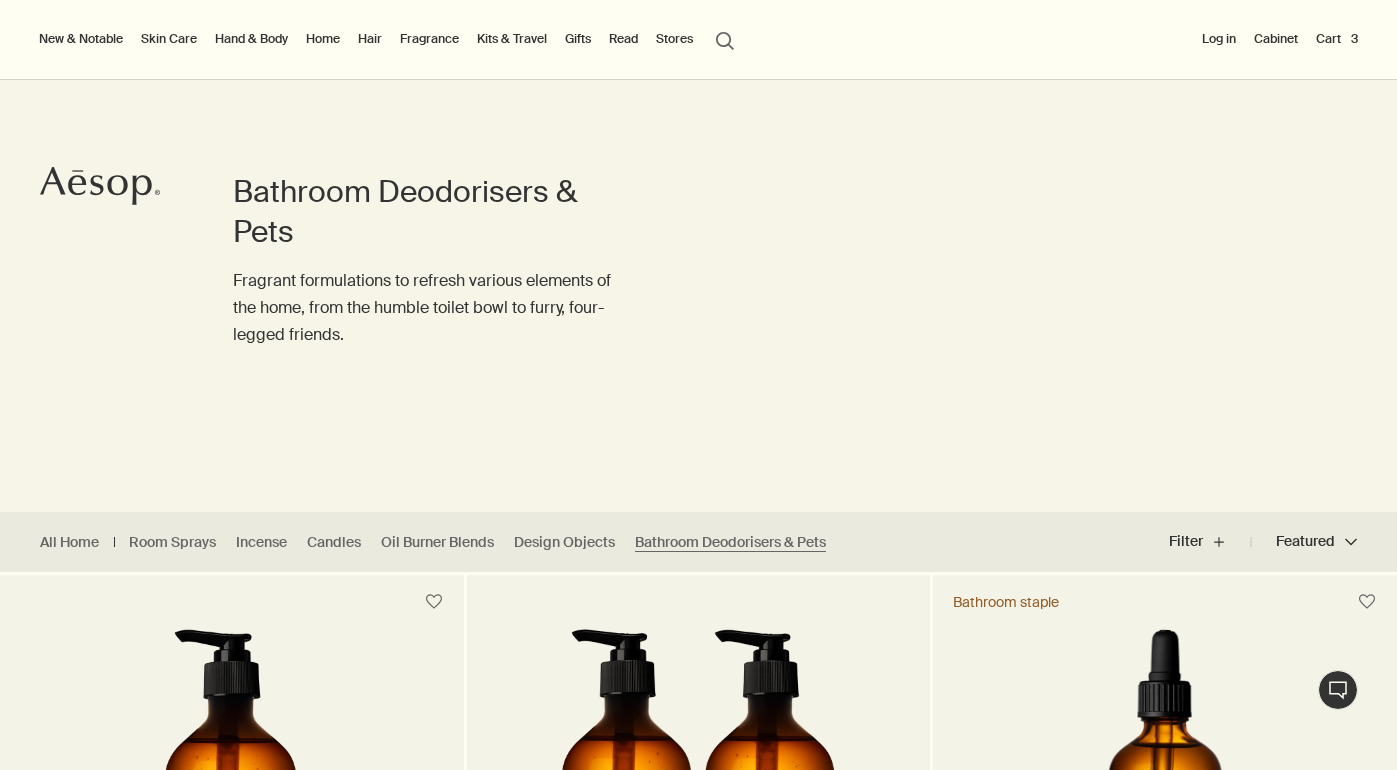 click on "All Home Room Sprays Incense Candles Oil Burner Blends Design Objects Bathroom Deodorisers & Pets" at bounding box center (438, 542) 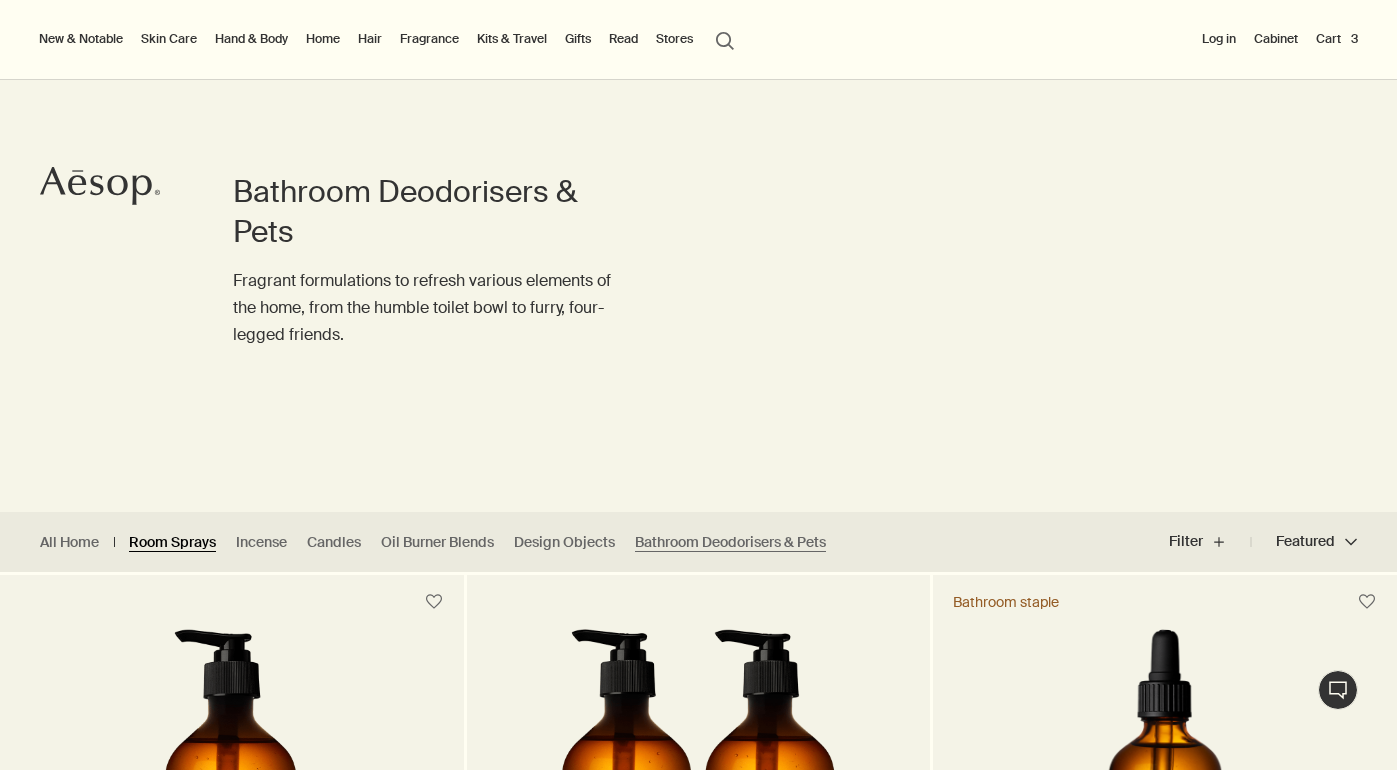 click on "Room Sprays" at bounding box center (172, 542) 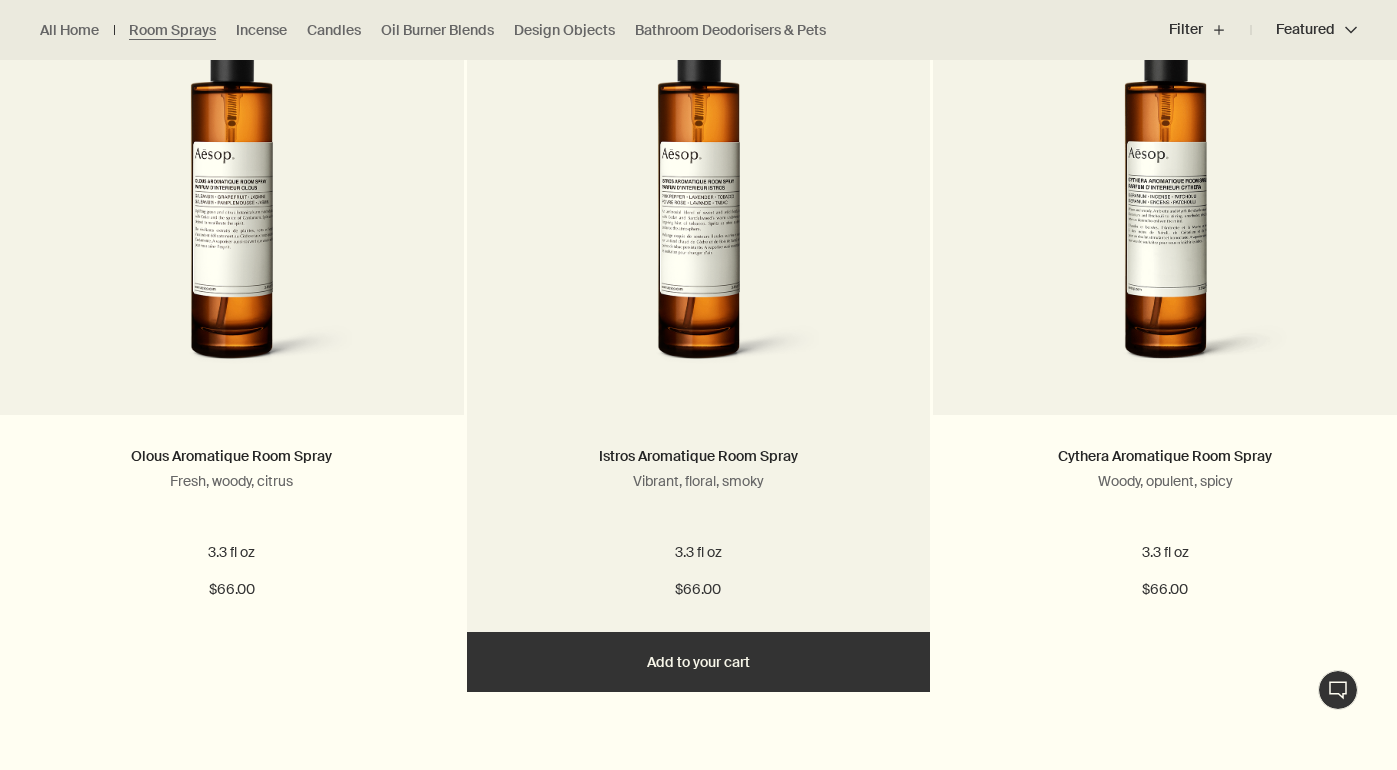 scroll, scrollTop: 375, scrollLeft: 0, axis: vertical 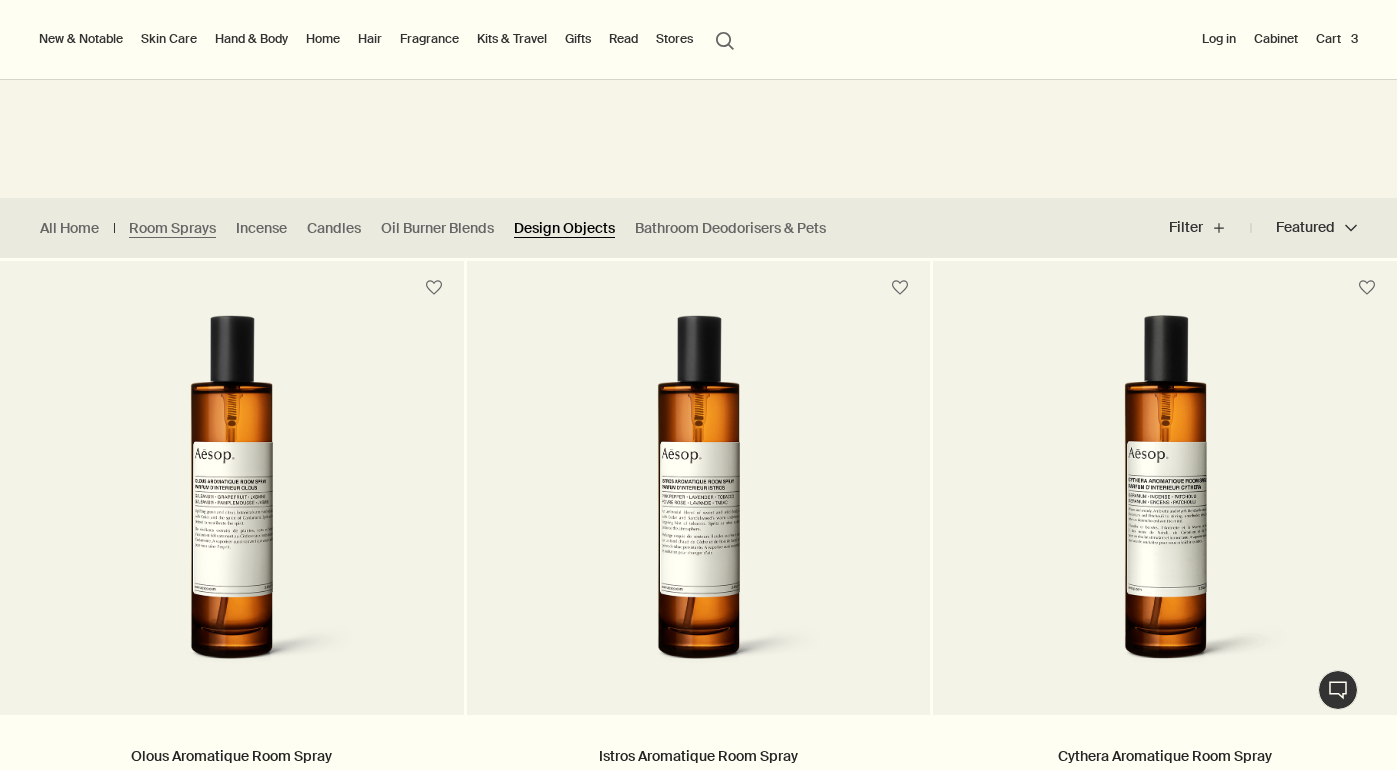 click on "Design Objects" at bounding box center [564, 228] 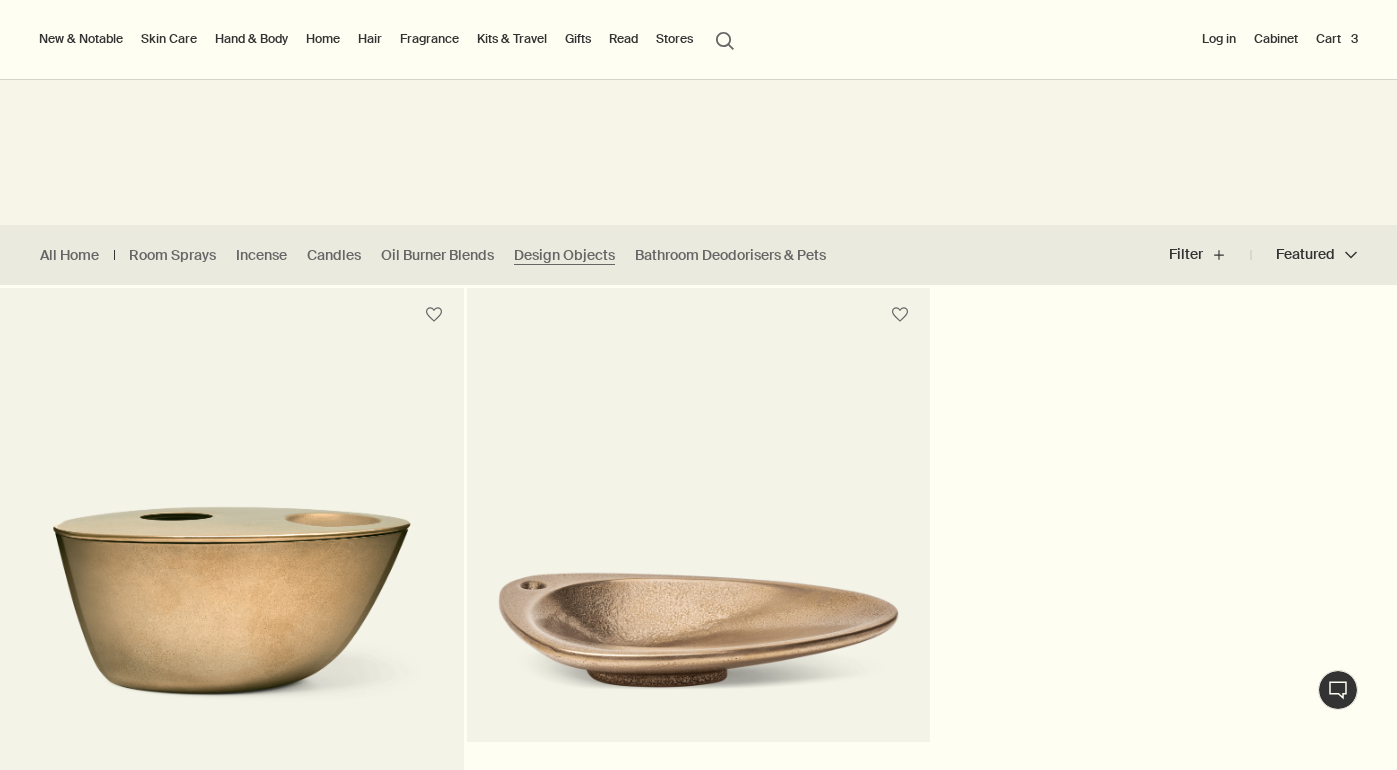 scroll, scrollTop: 307, scrollLeft: 0, axis: vertical 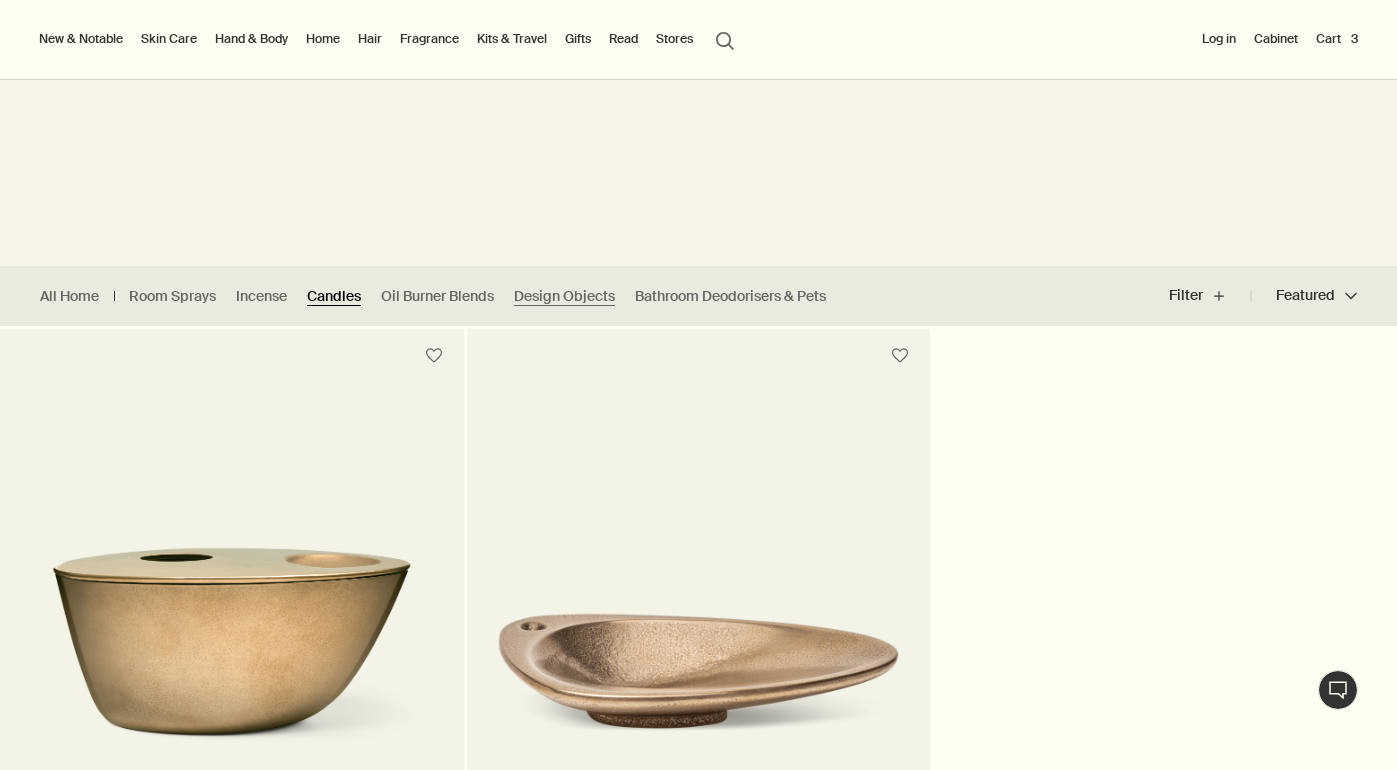 click on "Candles" at bounding box center [334, 296] 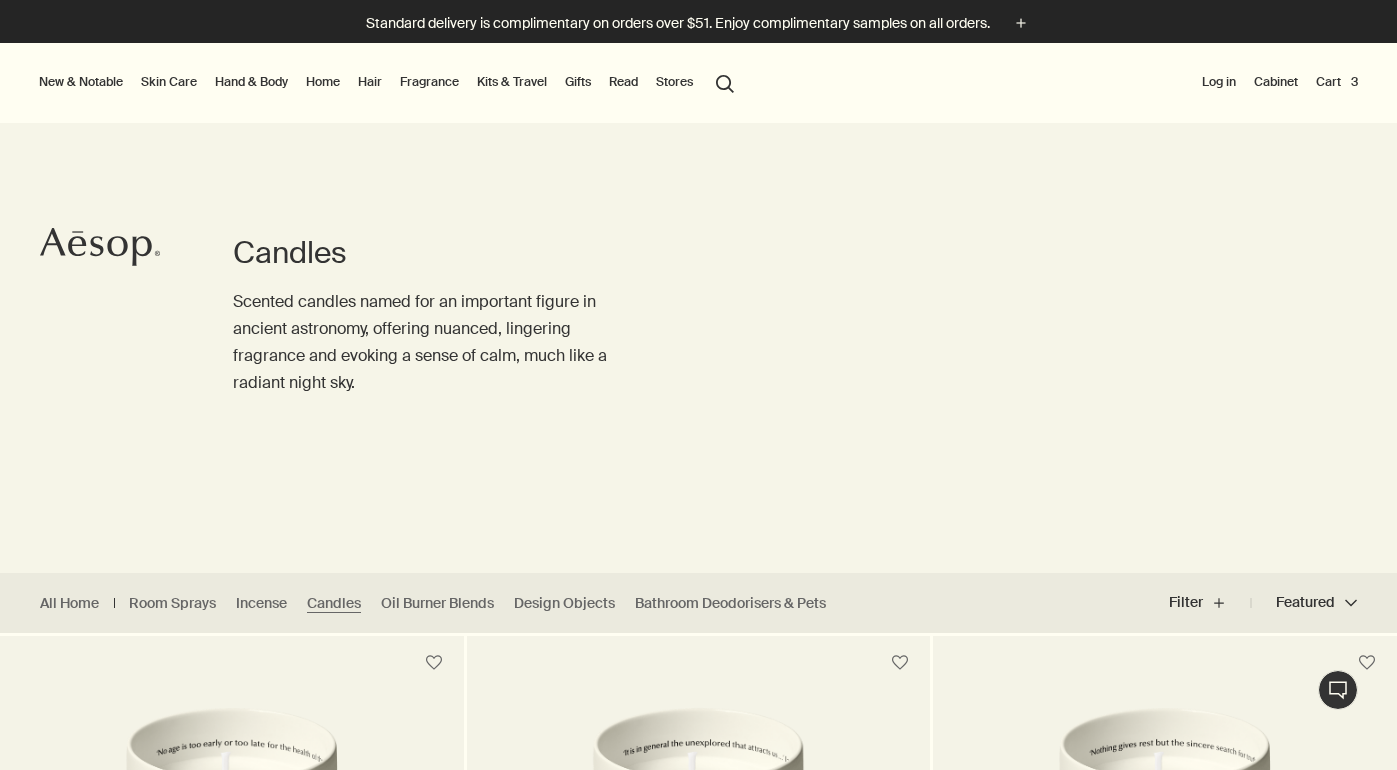 scroll, scrollTop: 0, scrollLeft: 0, axis: both 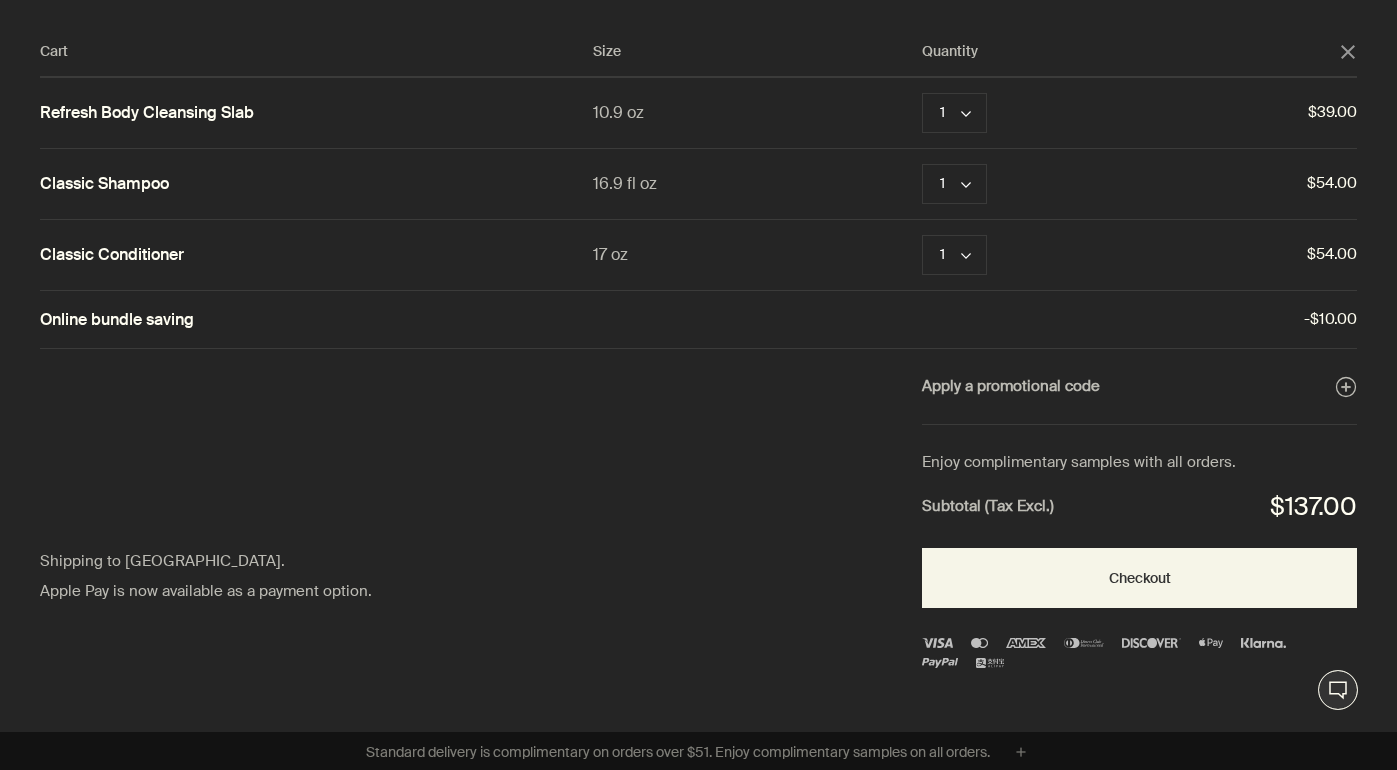click 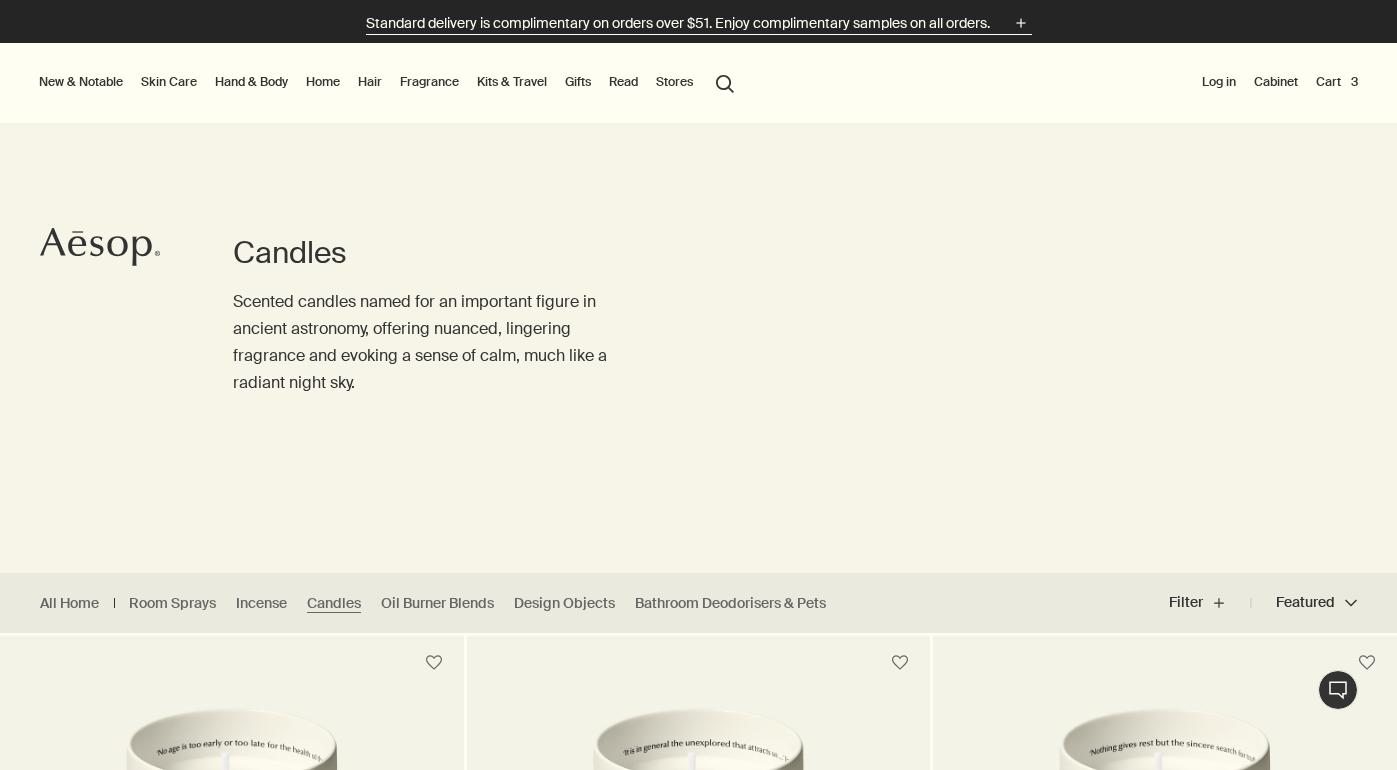 click on "Standard delivery is complimentary on orders over $51. Enjoy complimentary samples on all orders." at bounding box center (678, 23) 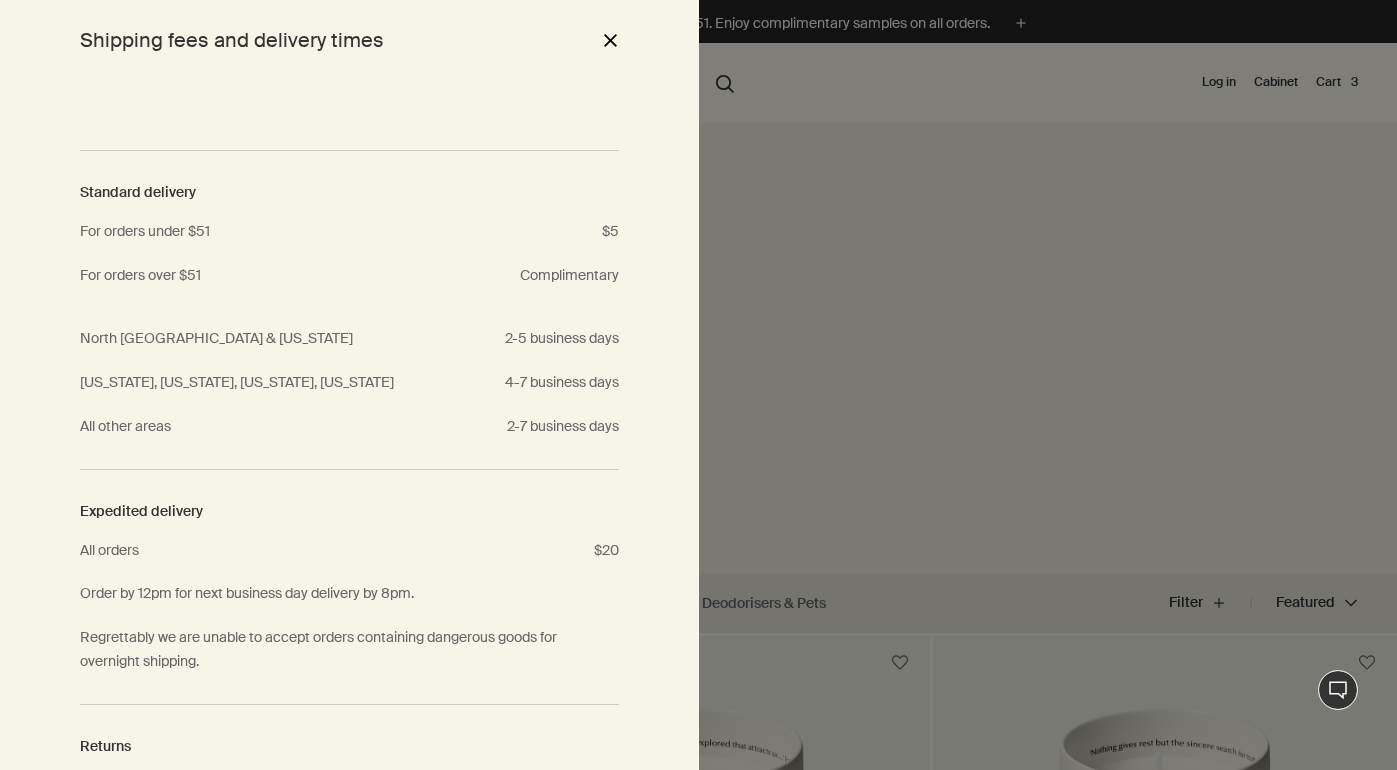 scroll, scrollTop: 0, scrollLeft: 0, axis: both 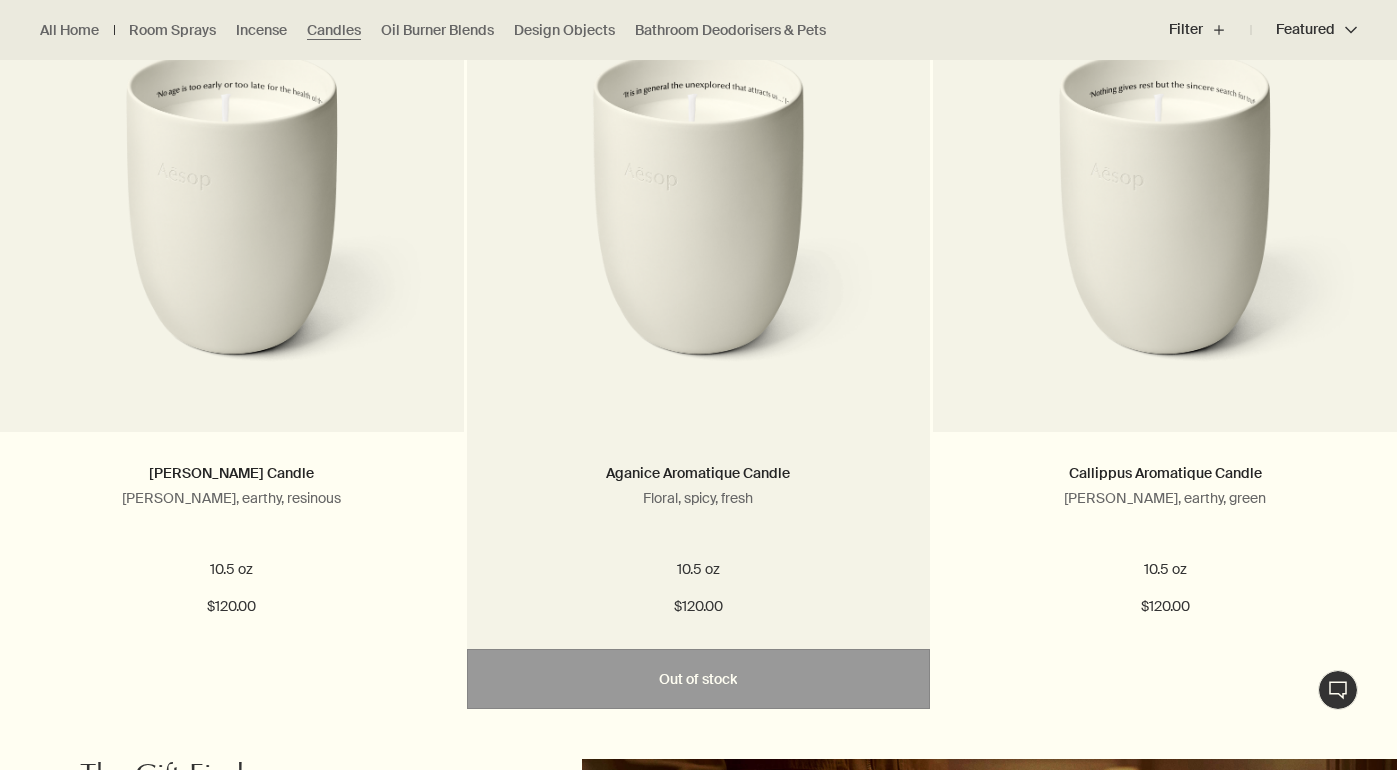 click at bounding box center [699, 225] 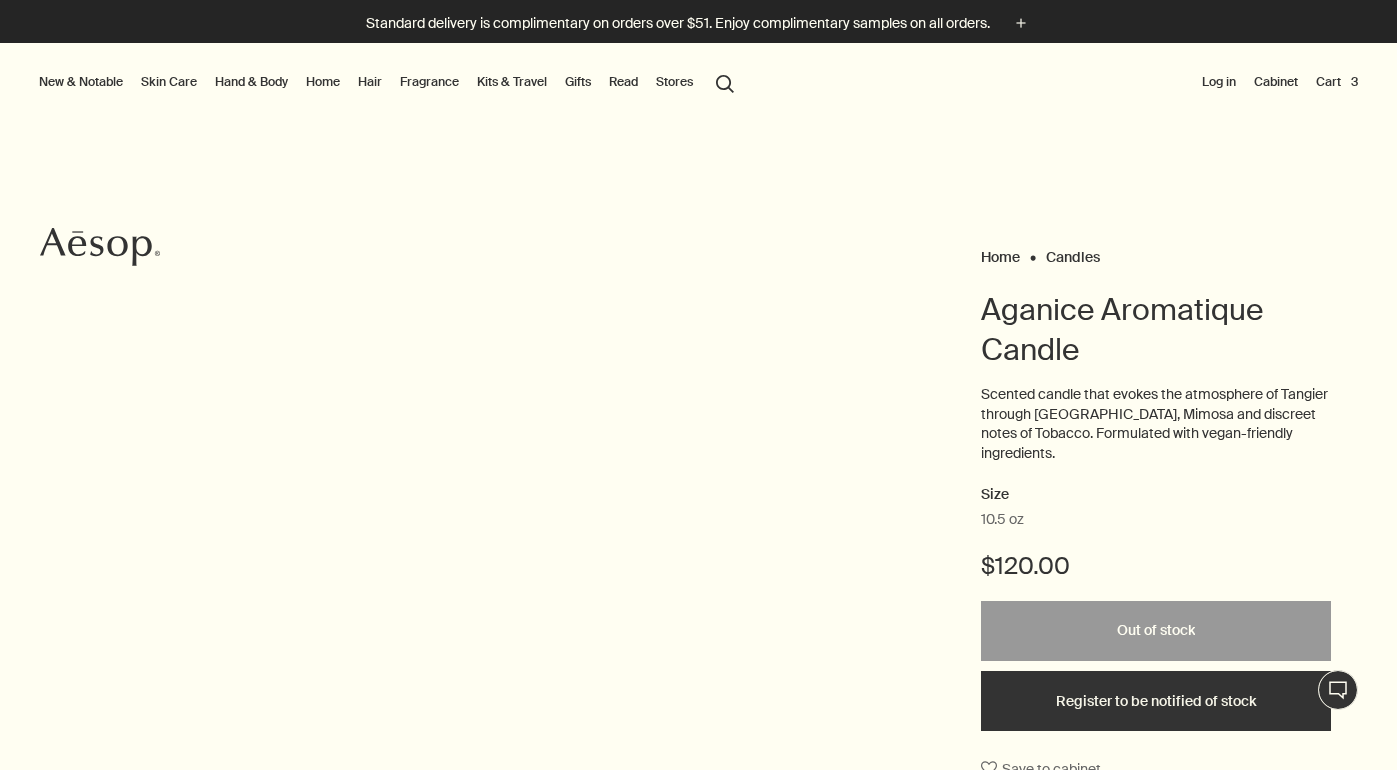 scroll, scrollTop: 0, scrollLeft: 0, axis: both 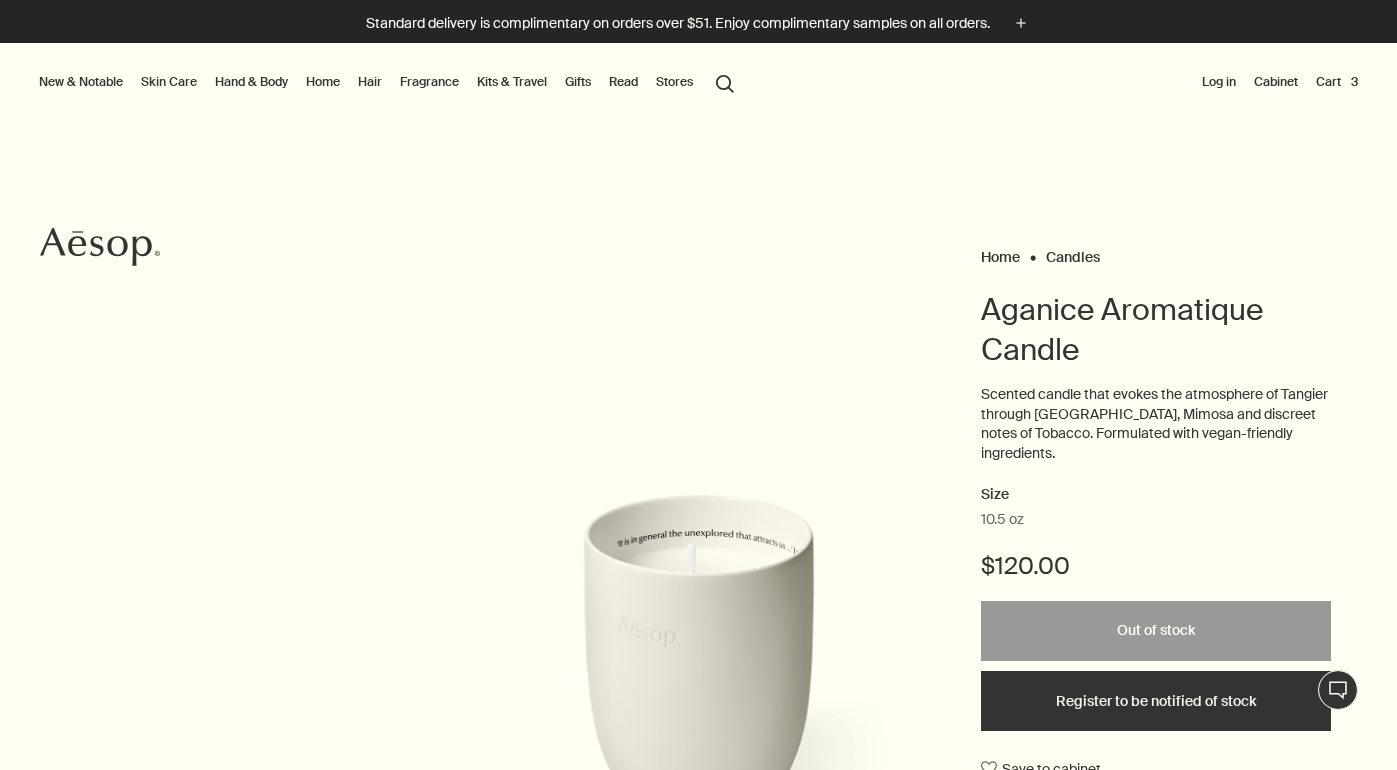 click on "Home" at bounding box center [323, 82] 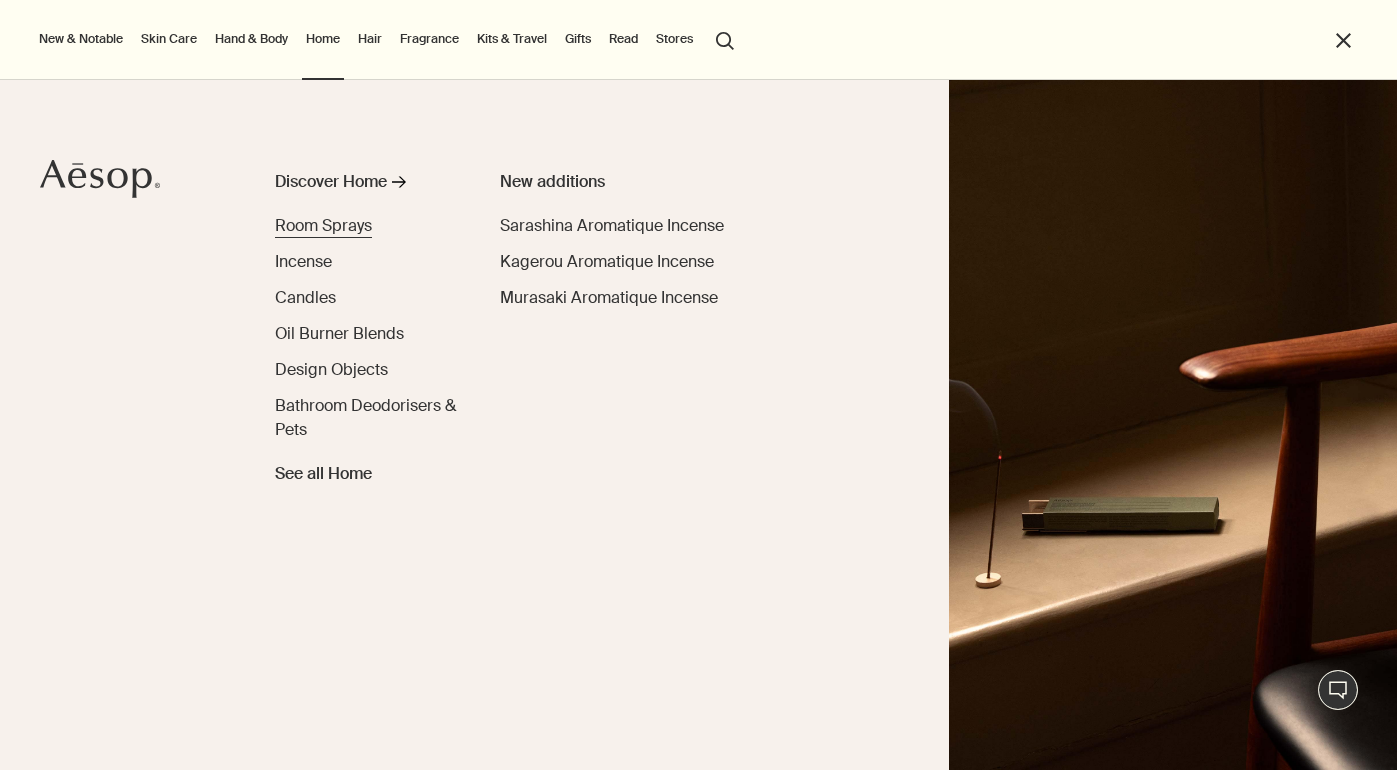 click on "Room Sprays" at bounding box center (323, 225) 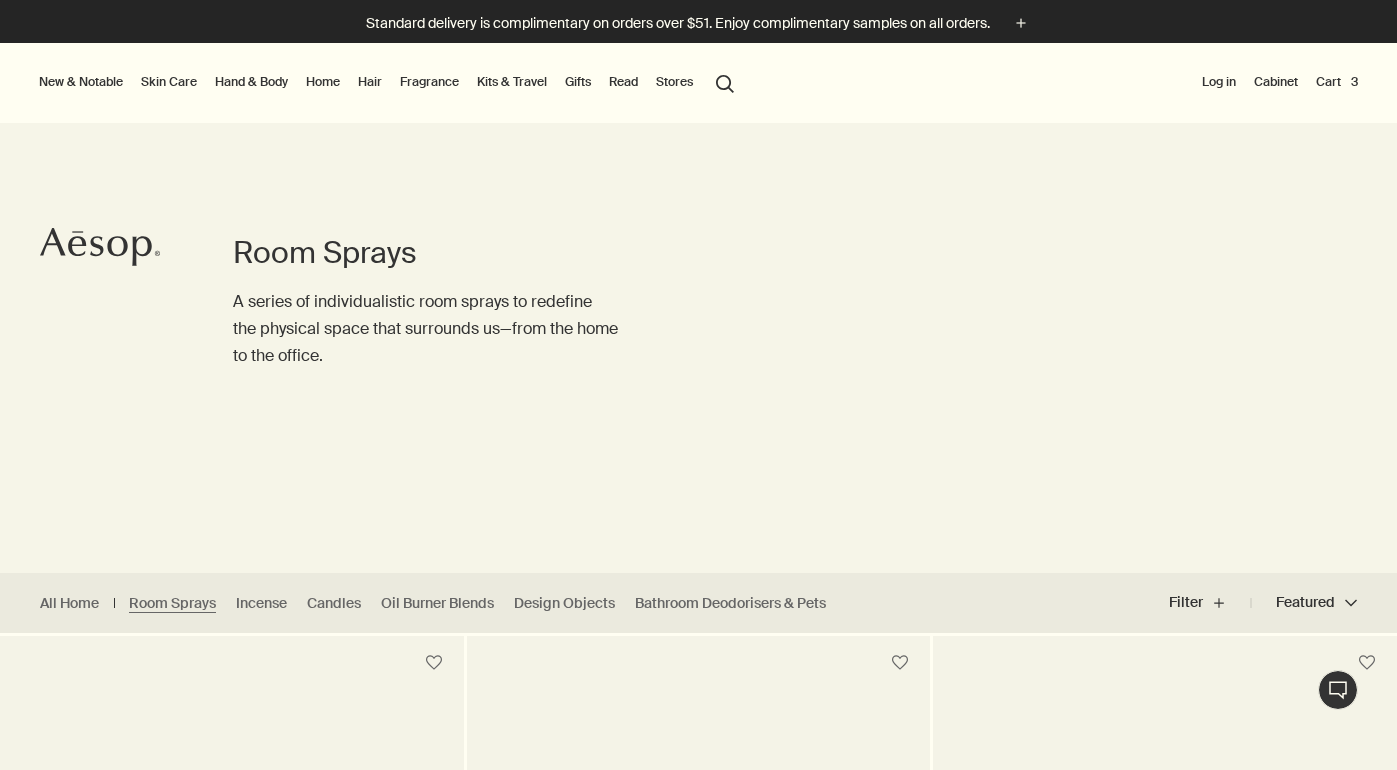 scroll, scrollTop: 0, scrollLeft: 0, axis: both 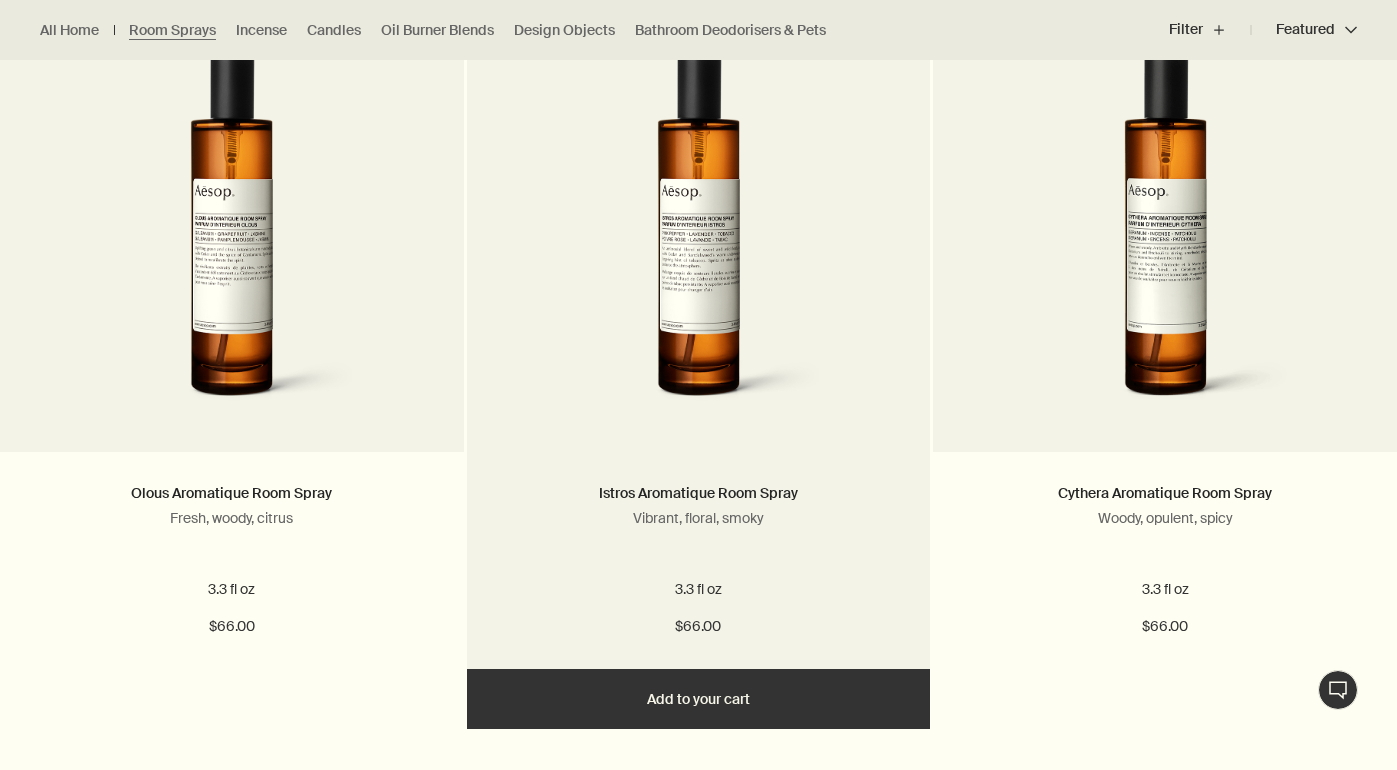 click at bounding box center [698, 237] 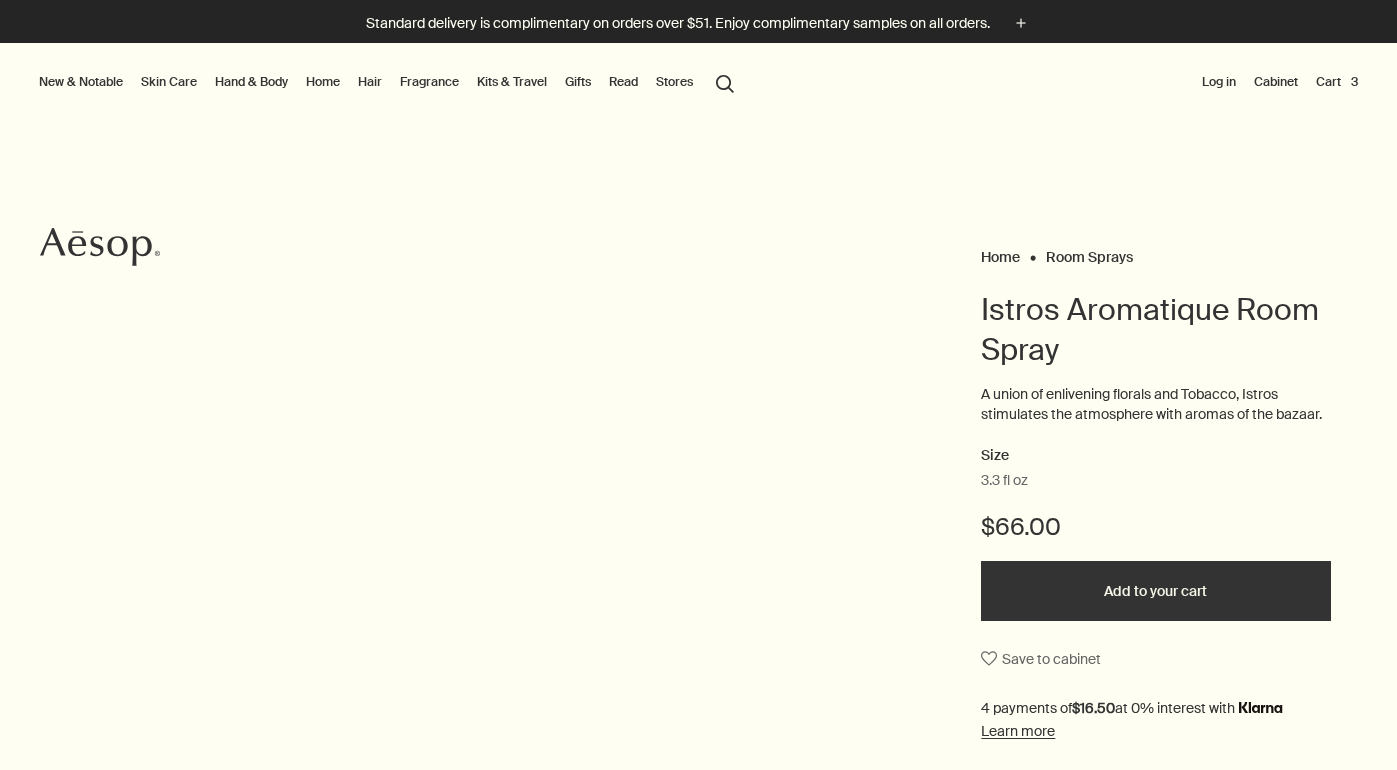 scroll, scrollTop: 0, scrollLeft: 0, axis: both 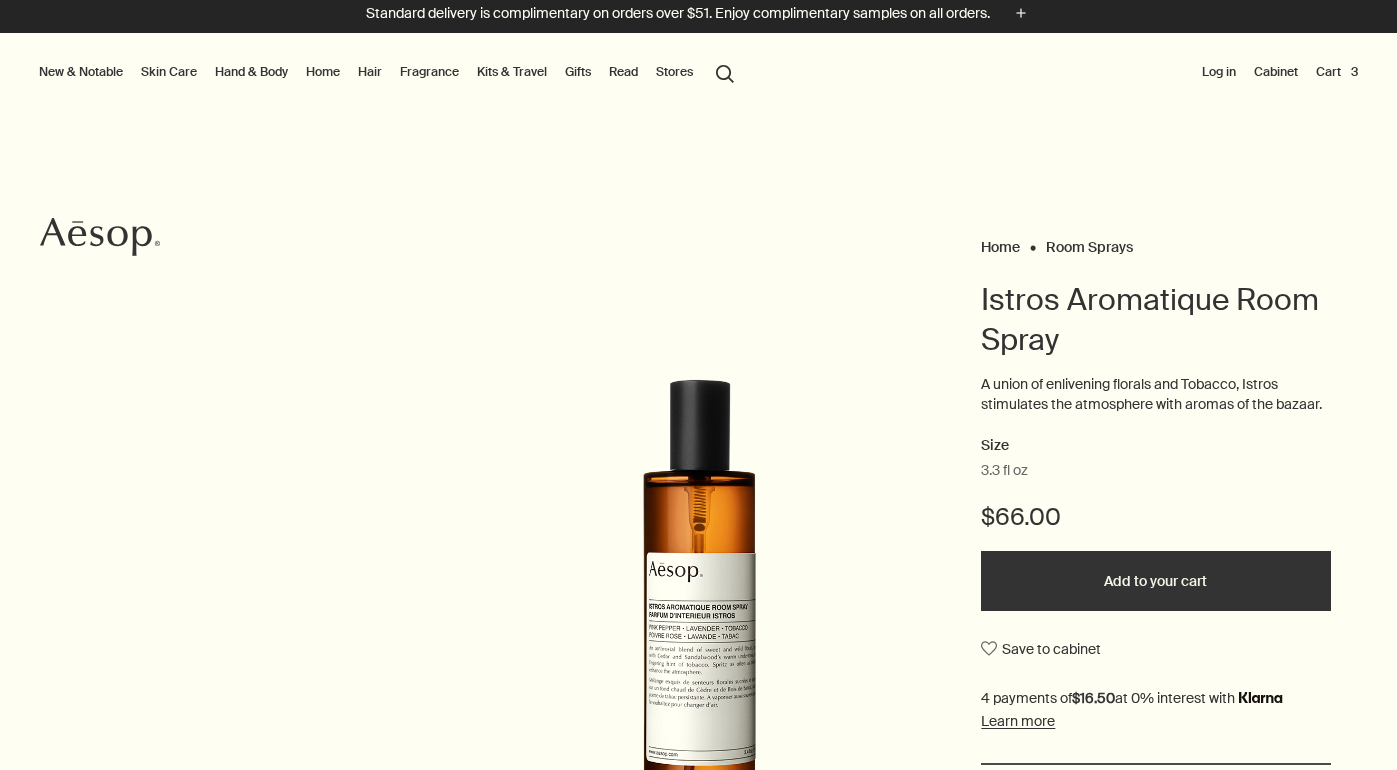 click on "Gifts" at bounding box center [578, 72] 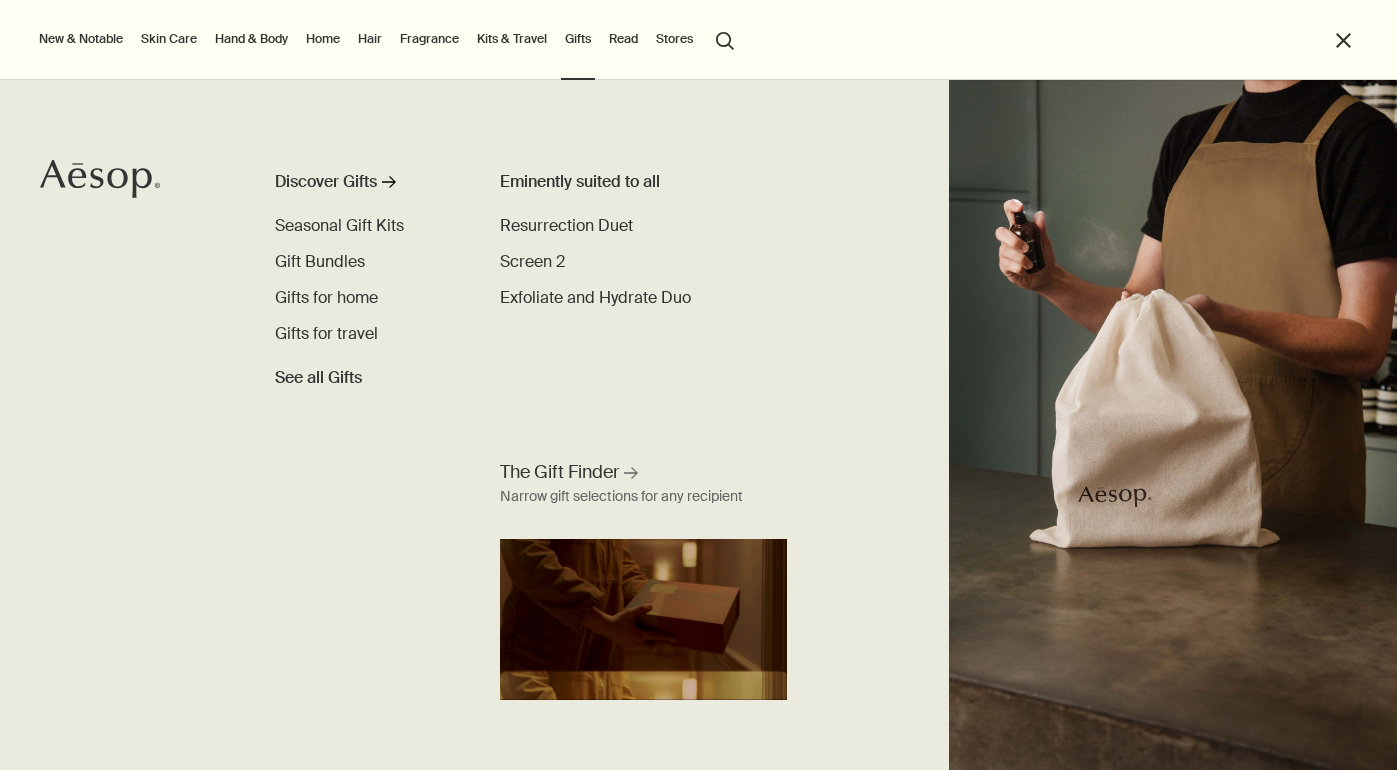 click on "Kits & Travel" at bounding box center (512, 39) 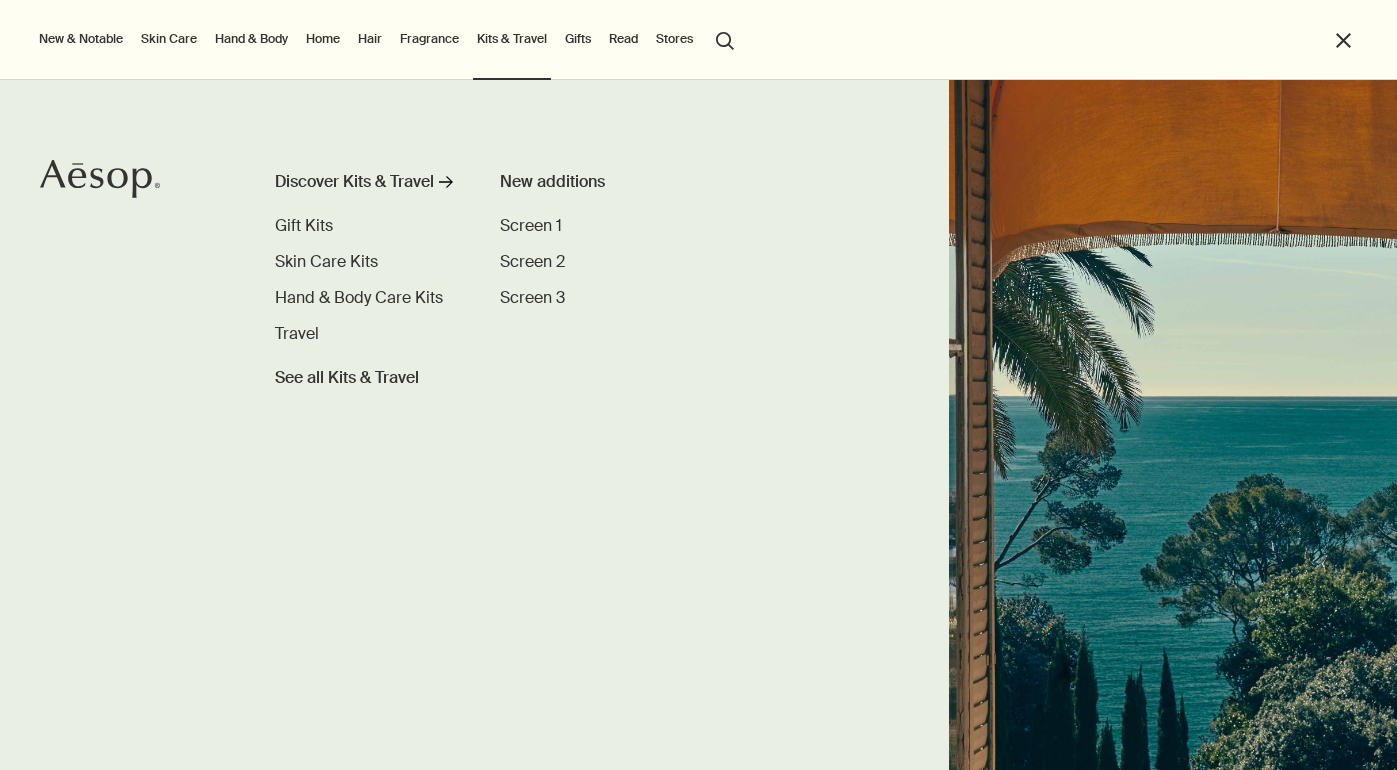 click on "New & Notable" at bounding box center [81, 39] 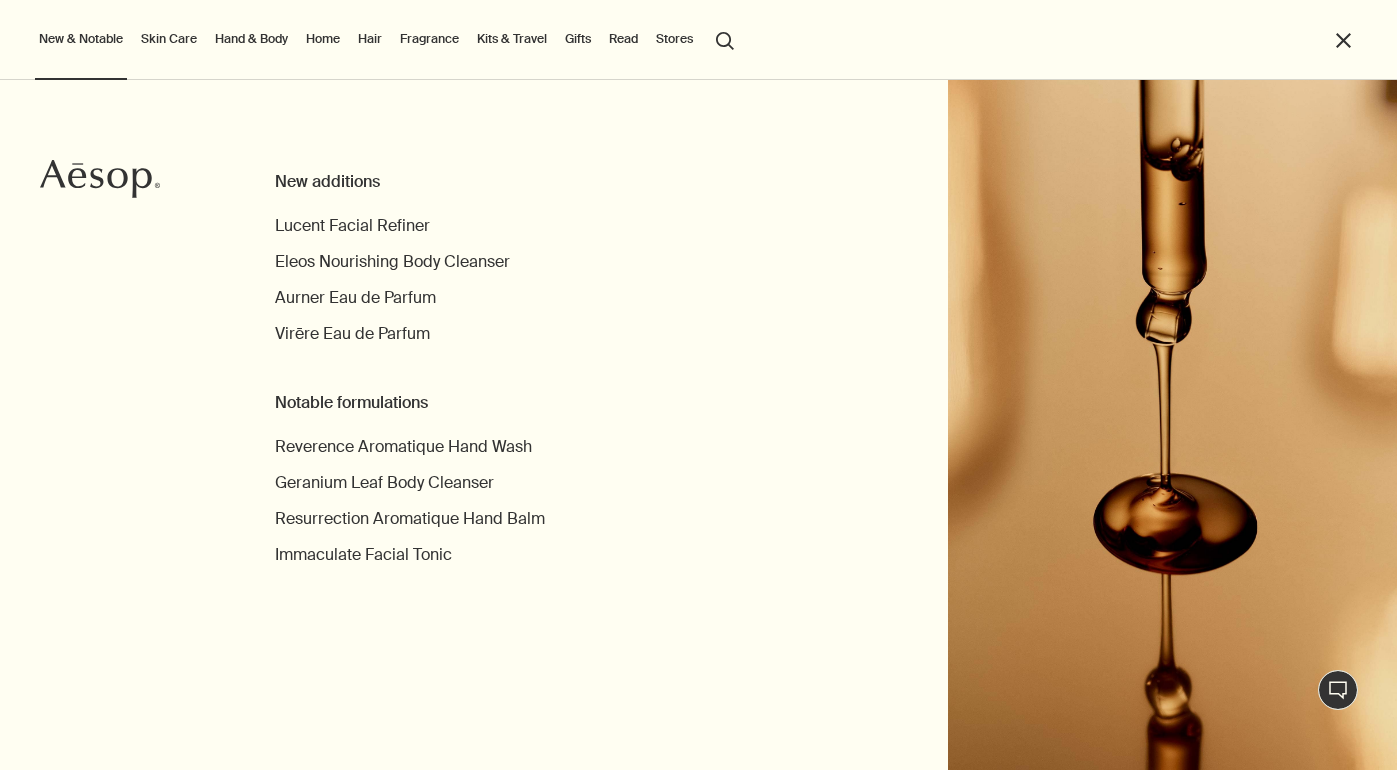 click on "Skin Care" at bounding box center [169, 39] 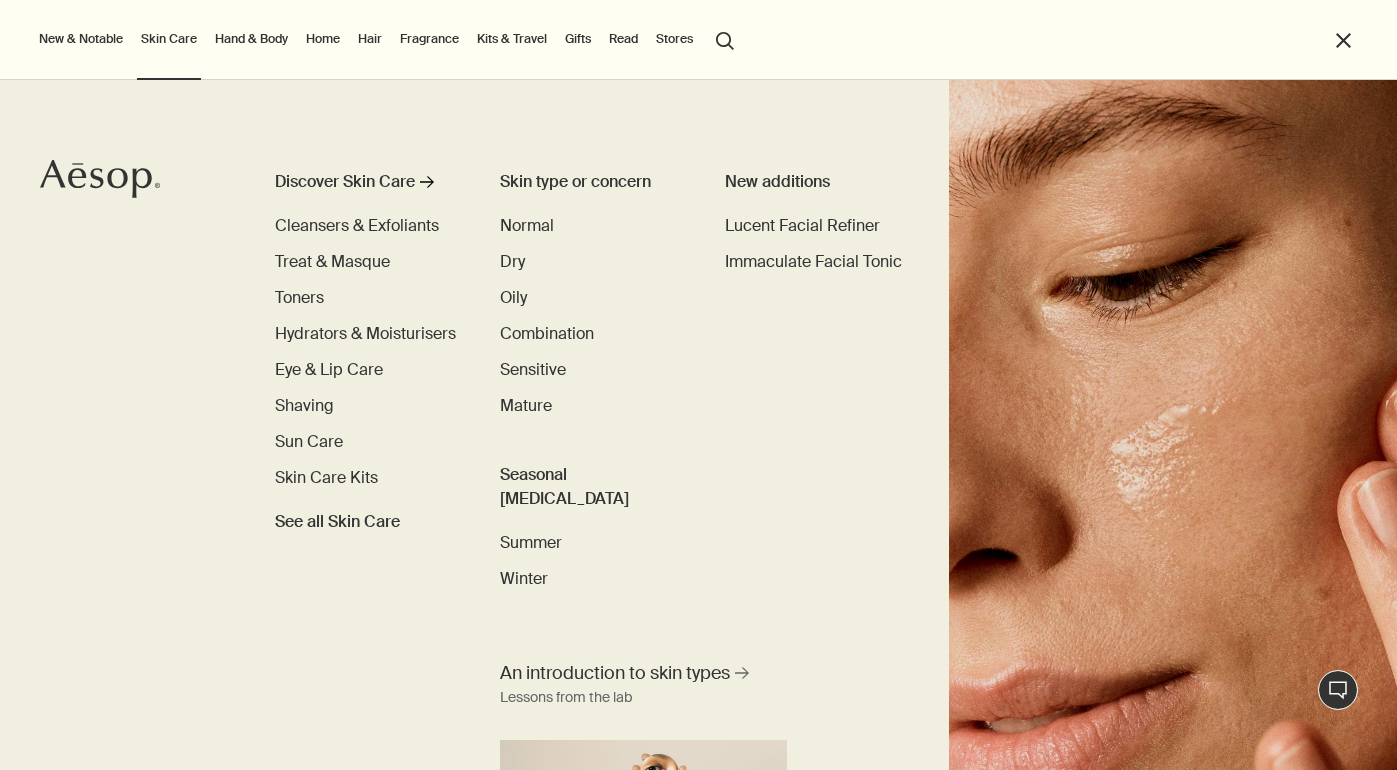 click on "close" at bounding box center [1343, 40] 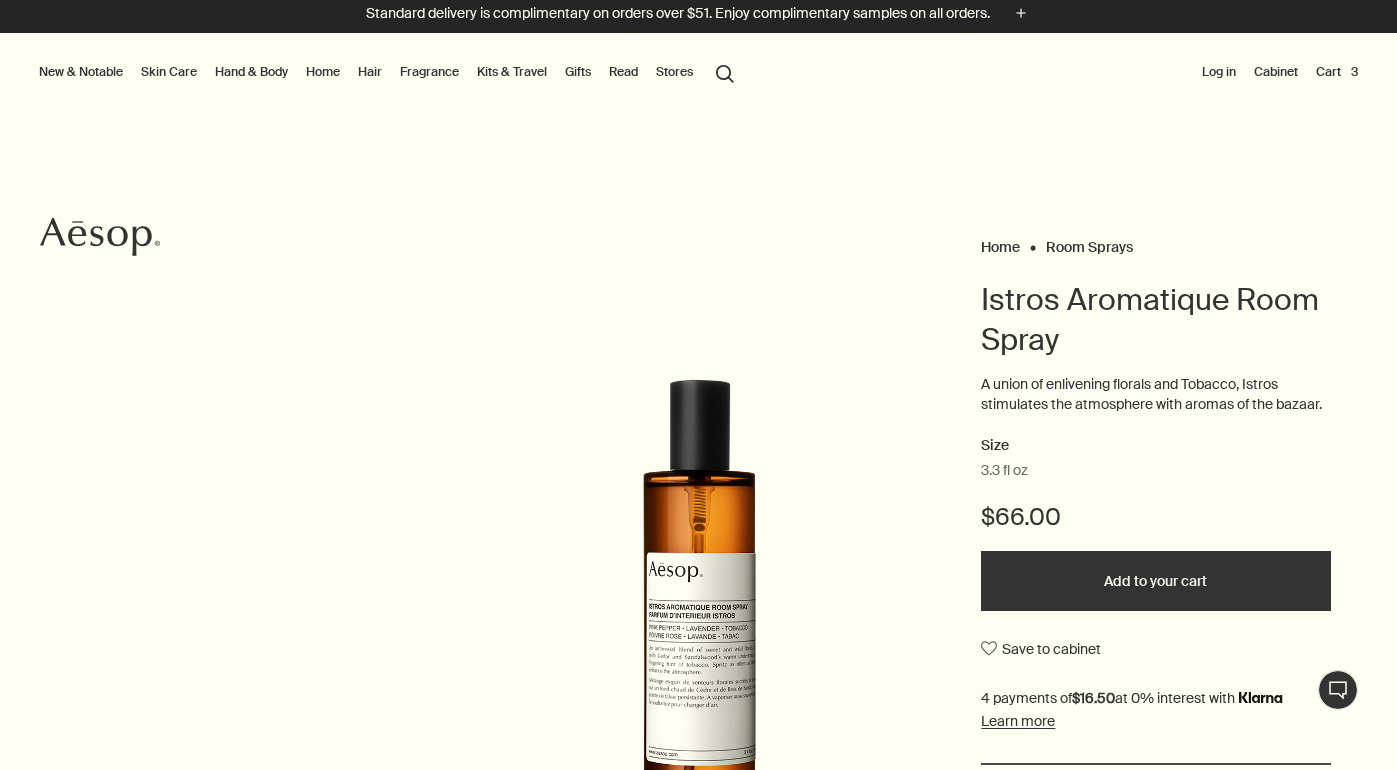 click on "Cart 3" at bounding box center [1337, 72] 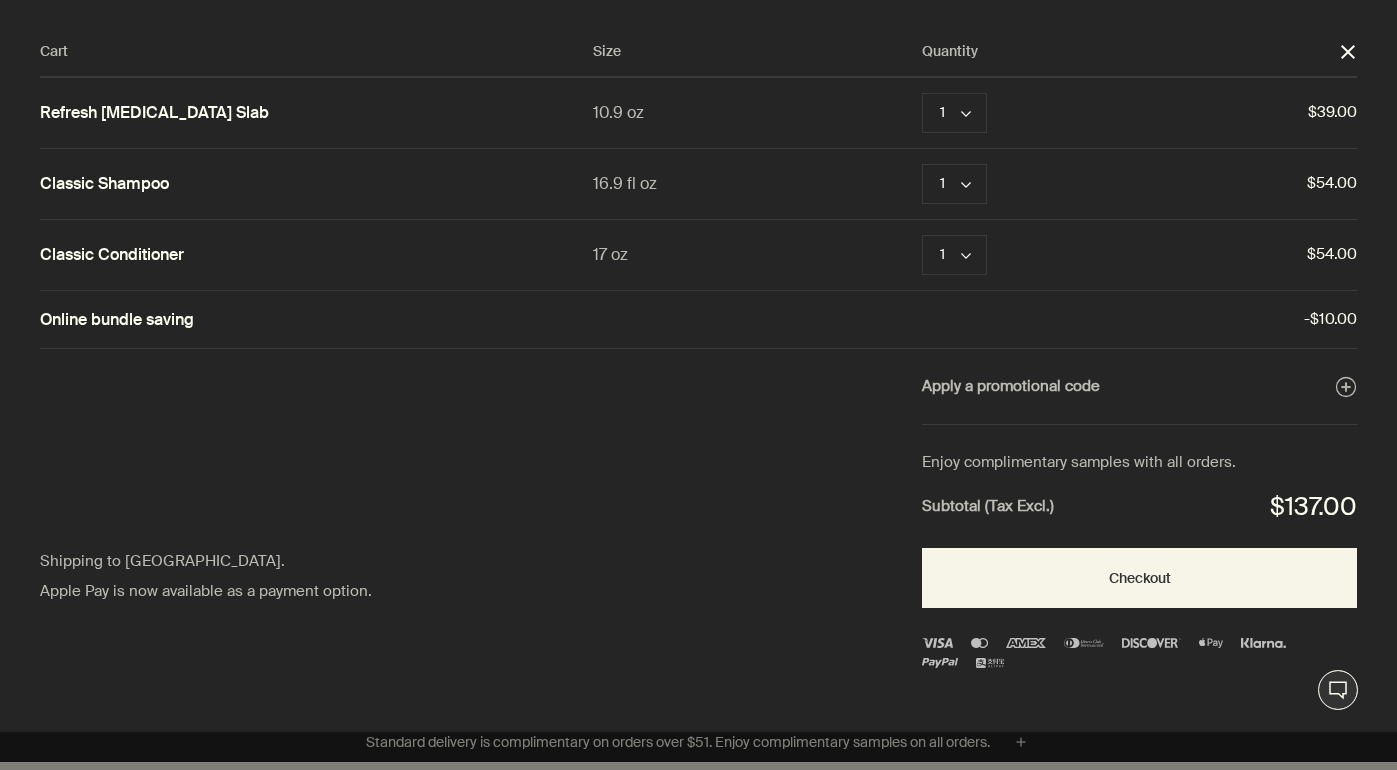 scroll, scrollTop: 0, scrollLeft: 0, axis: both 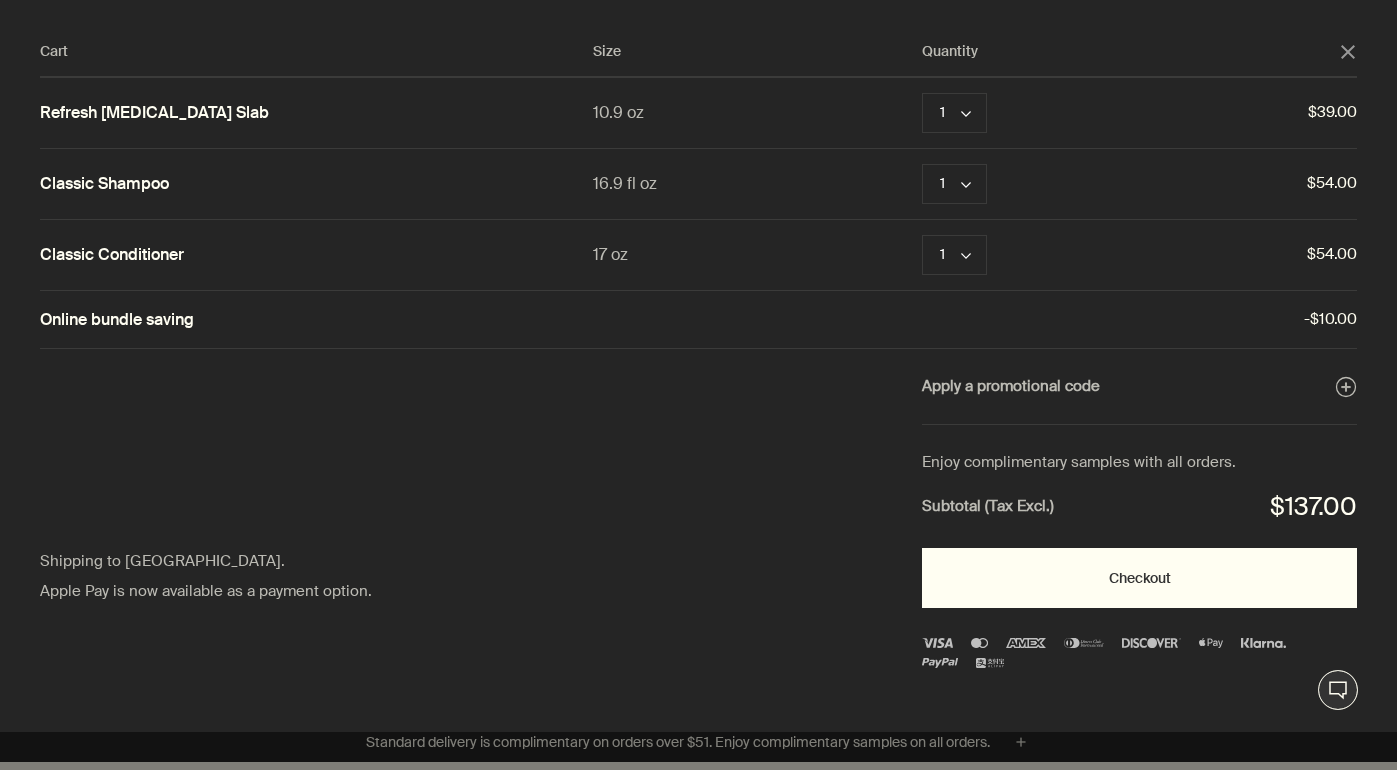 click on "Checkout" at bounding box center [1139, 578] 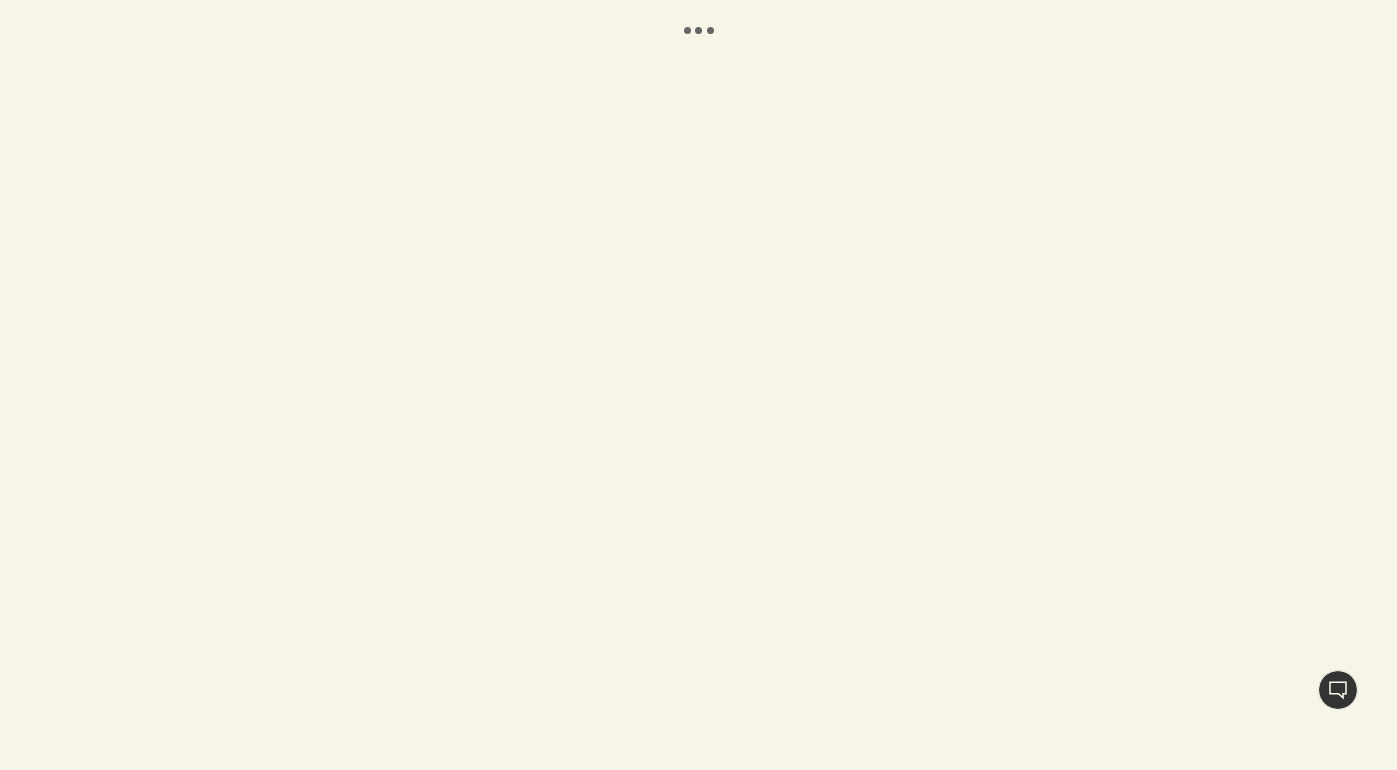 scroll, scrollTop: 0, scrollLeft: 0, axis: both 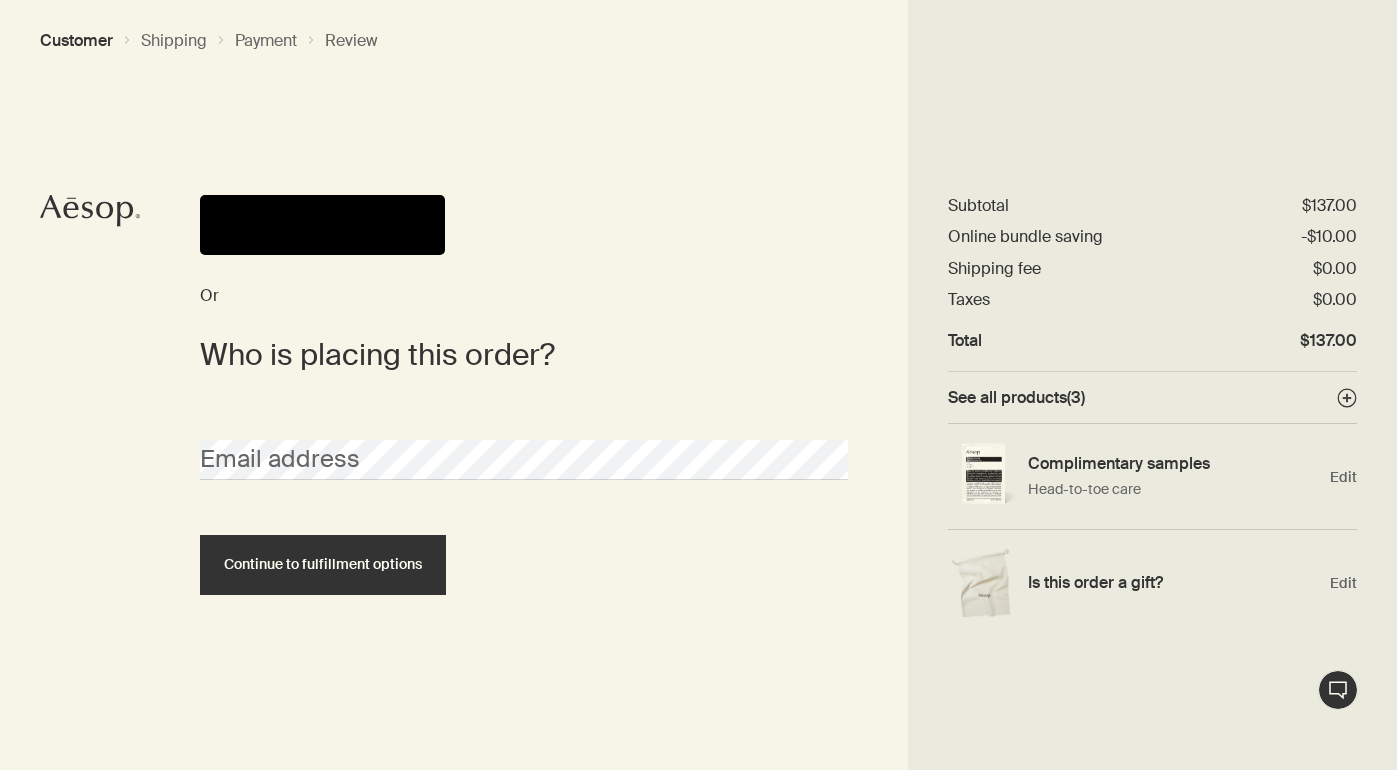 click 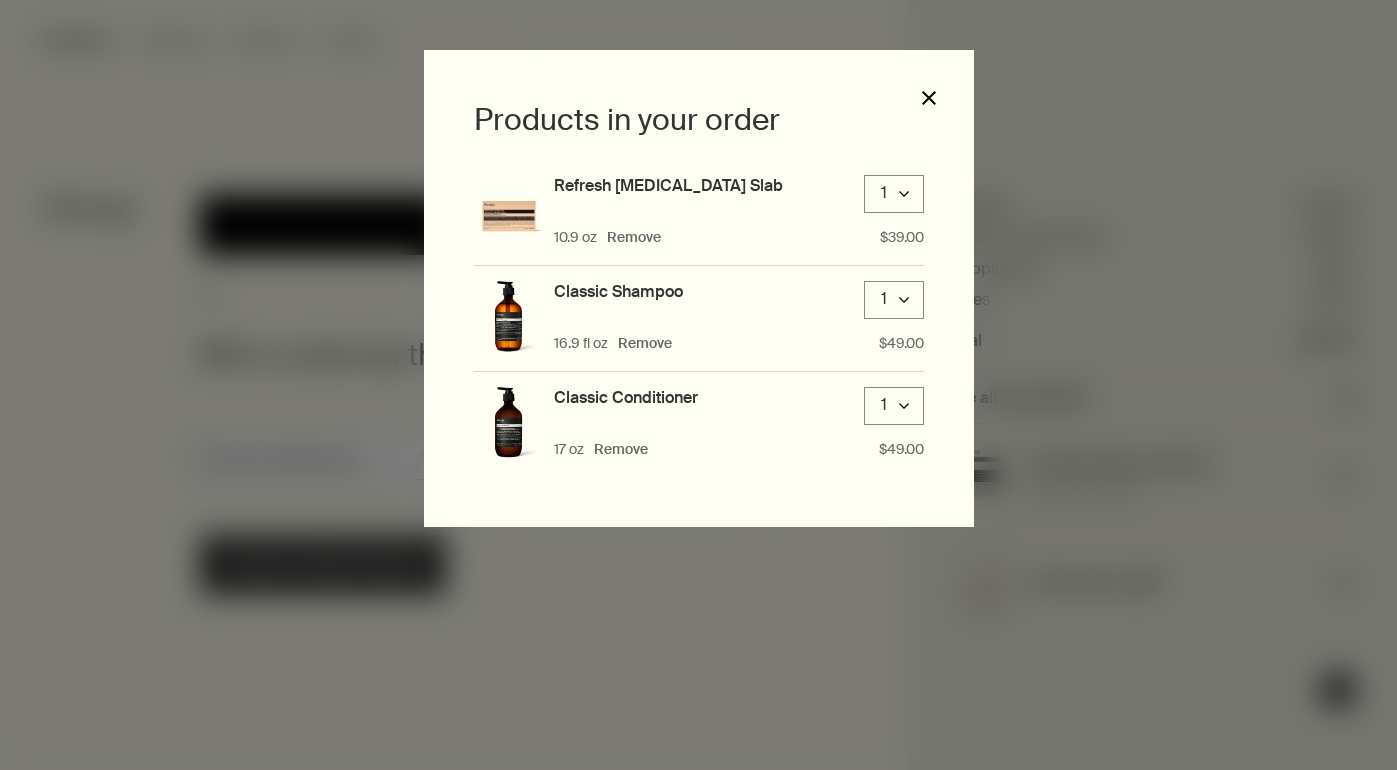 click on "close" at bounding box center [929, 98] 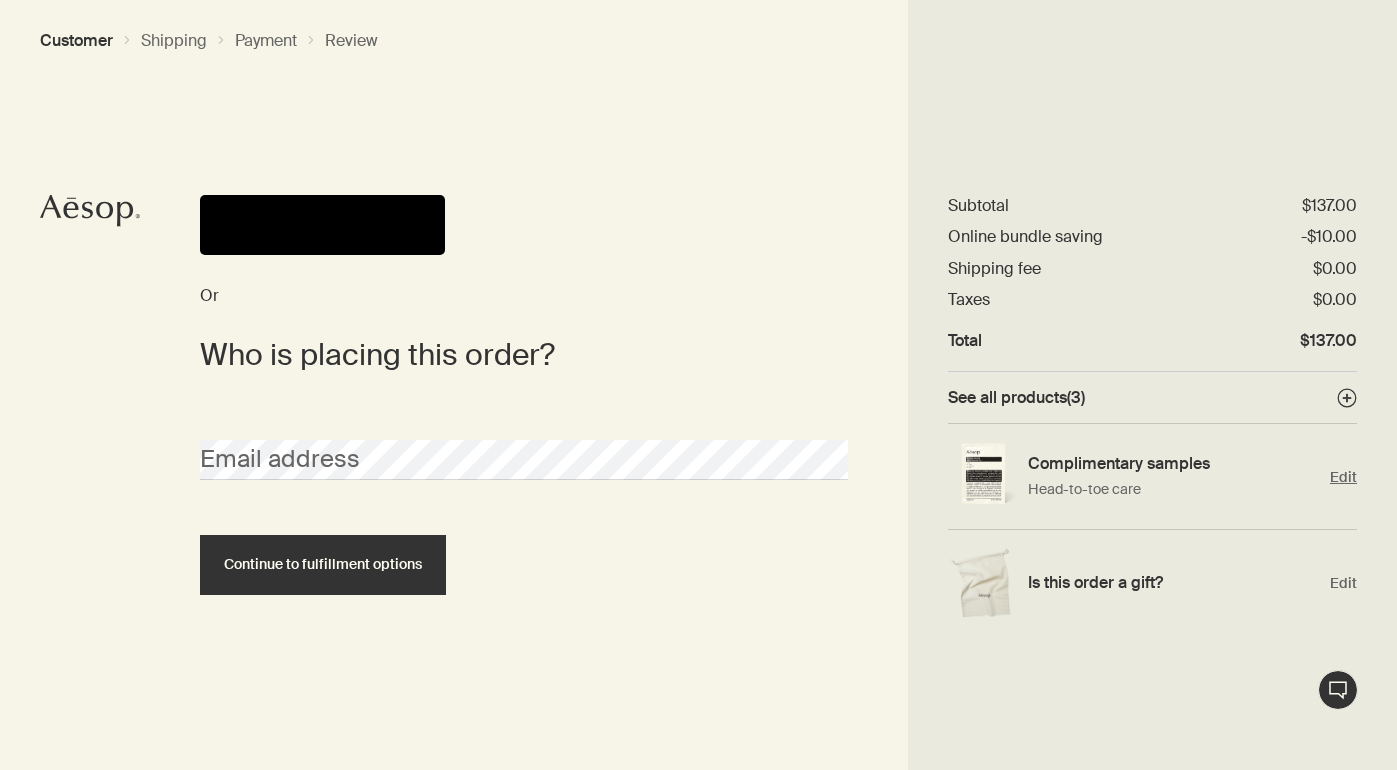 click on "Edit" at bounding box center (1343, 477) 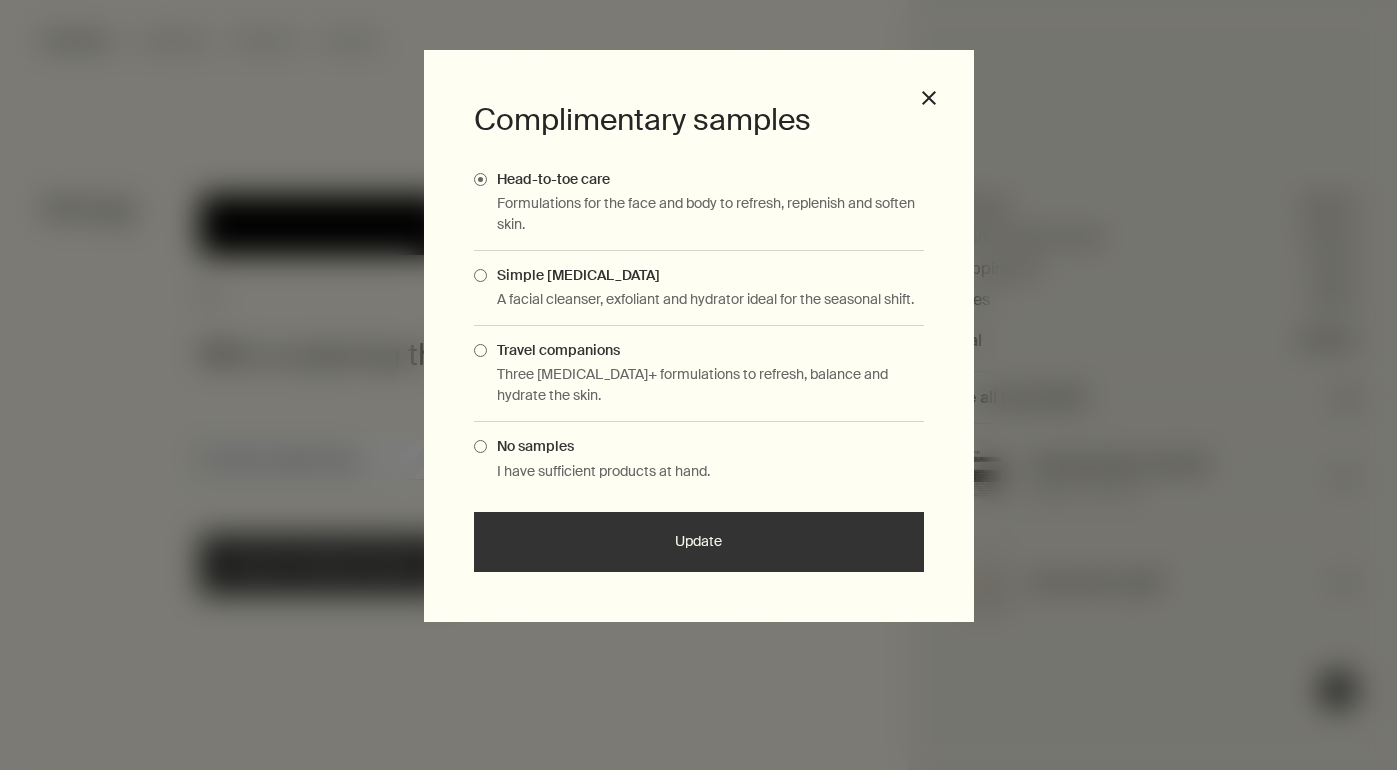 click on "Update" at bounding box center (699, 542) 